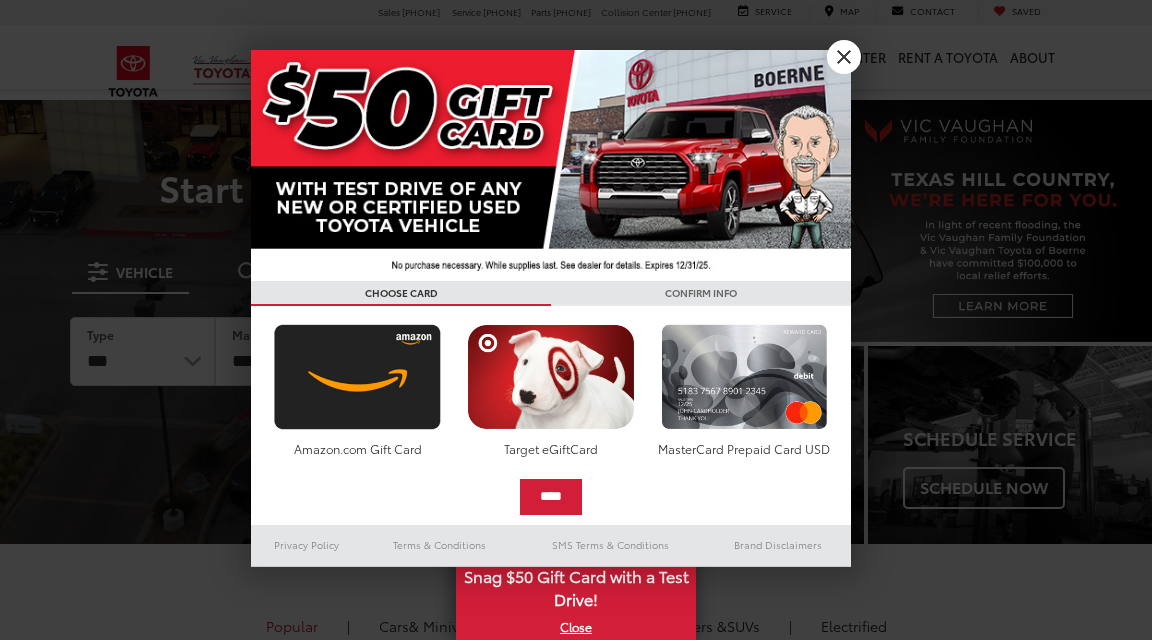 scroll, scrollTop: 0, scrollLeft: 0, axis: both 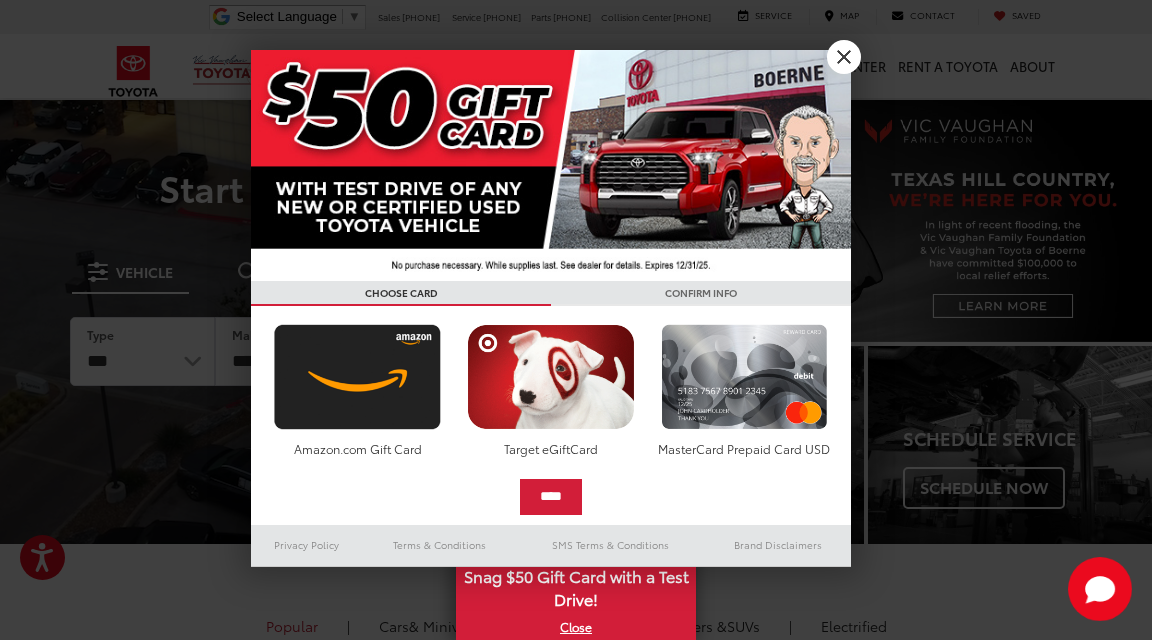 click on "X" at bounding box center [844, 57] 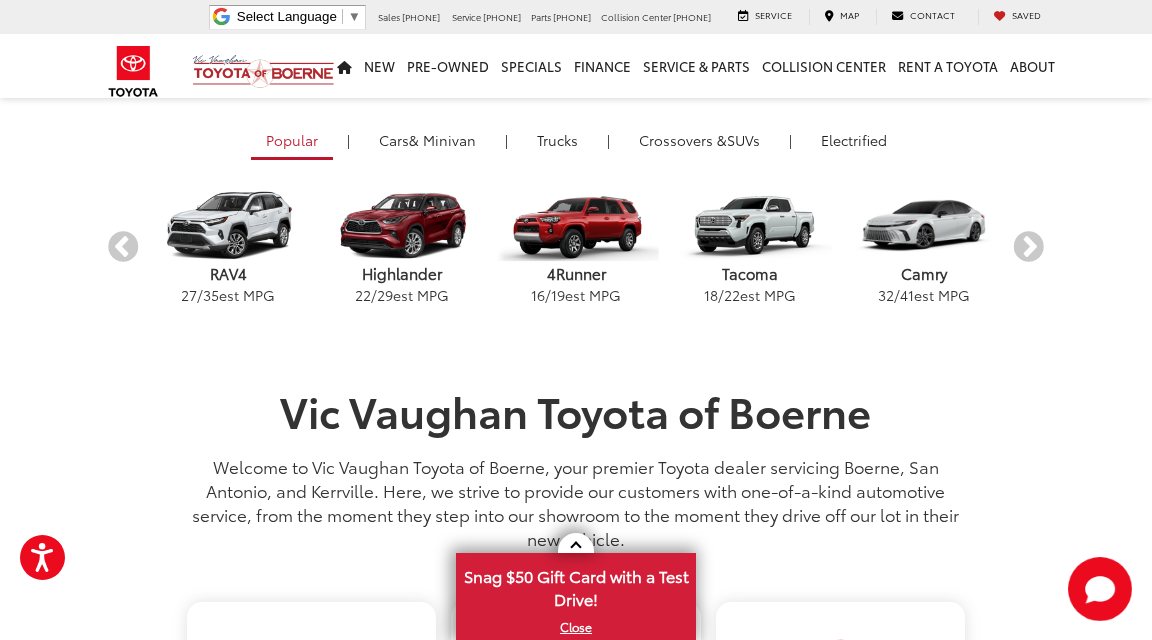 scroll, scrollTop: 492, scrollLeft: 0, axis: vertical 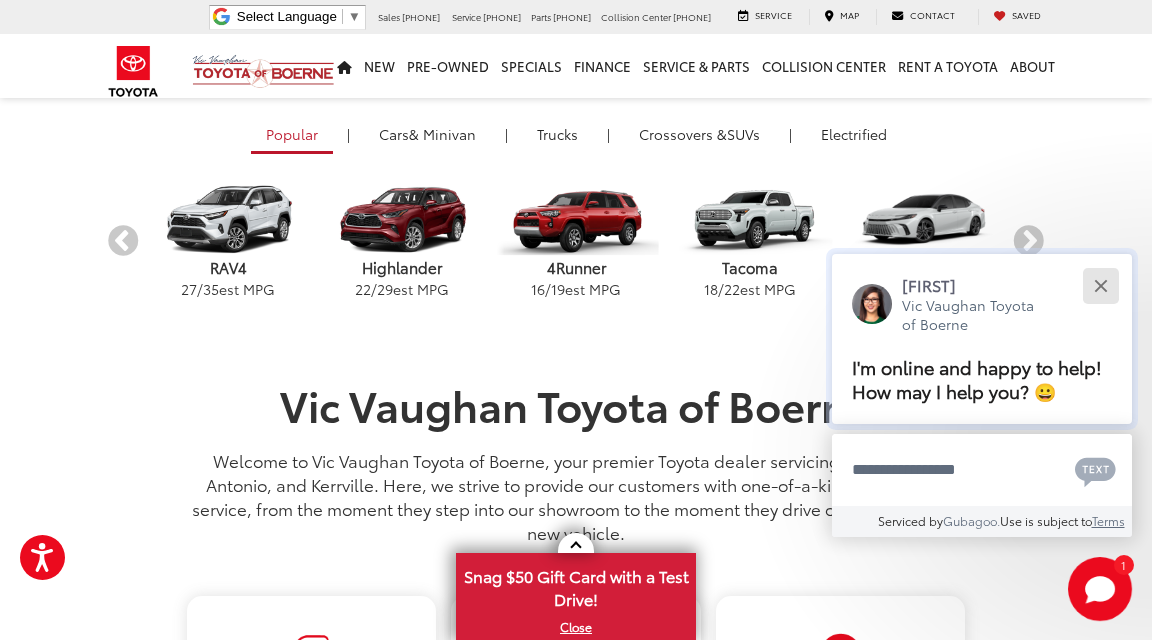 click at bounding box center [1100, 285] 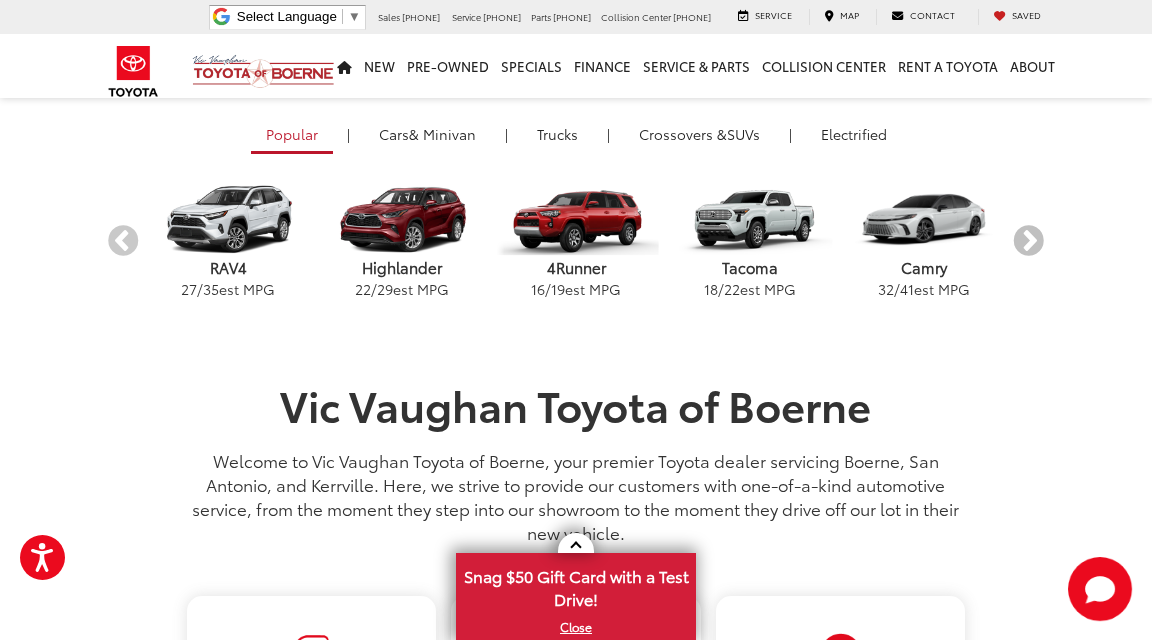 click on "Next" at bounding box center [1028, 241] 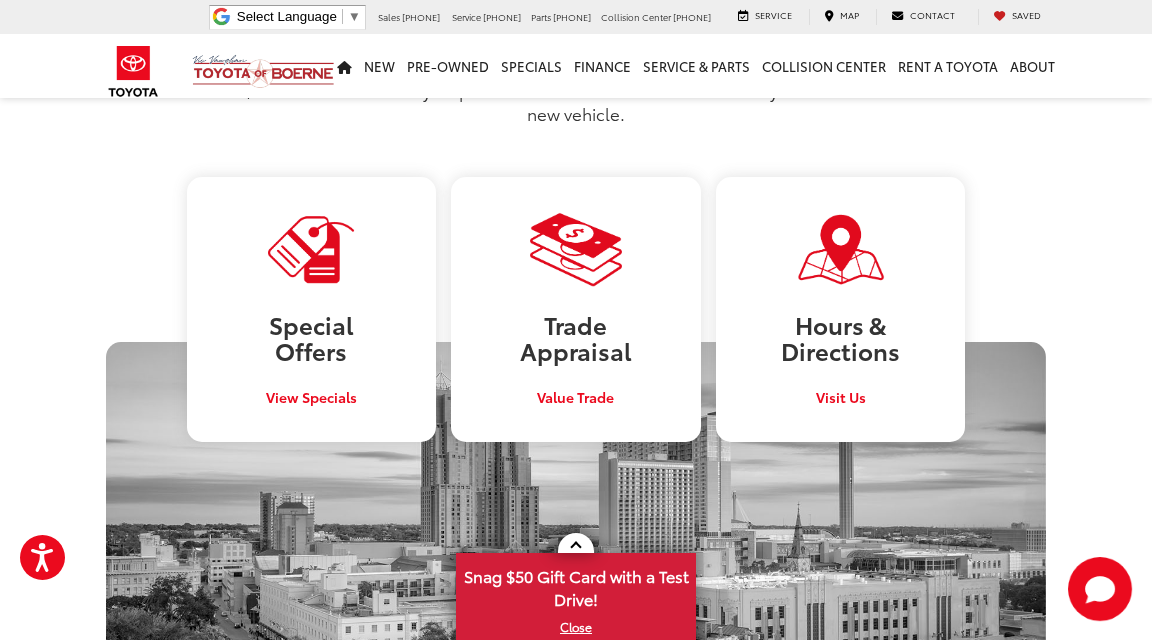 scroll, scrollTop: 913, scrollLeft: 0, axis: vertical 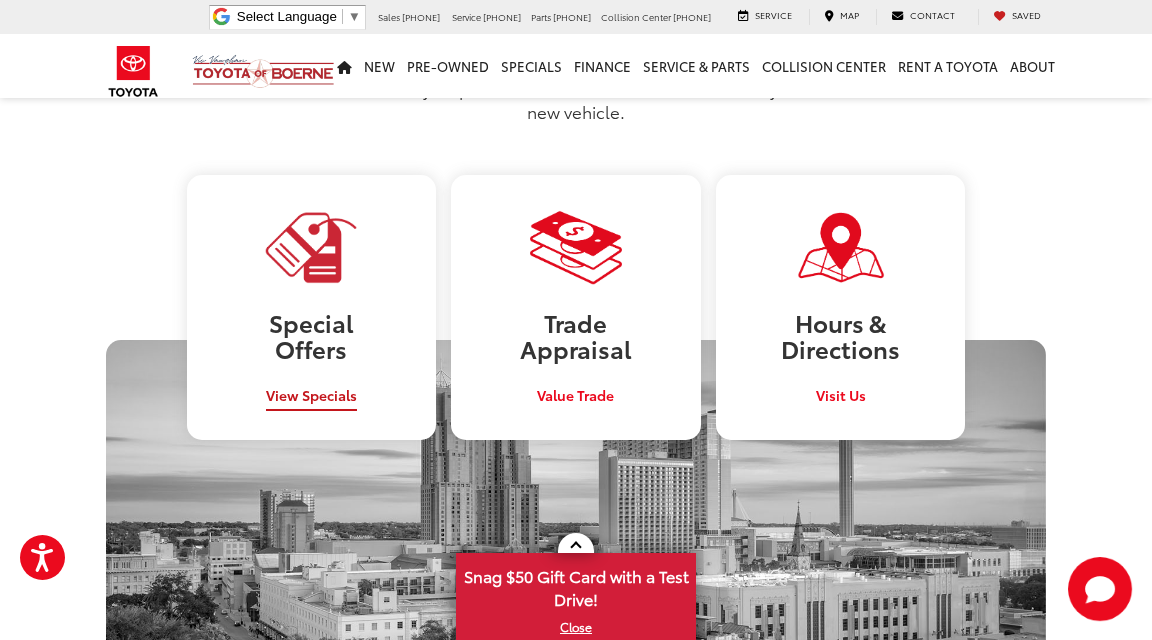 click at bounding box center (311, 247) 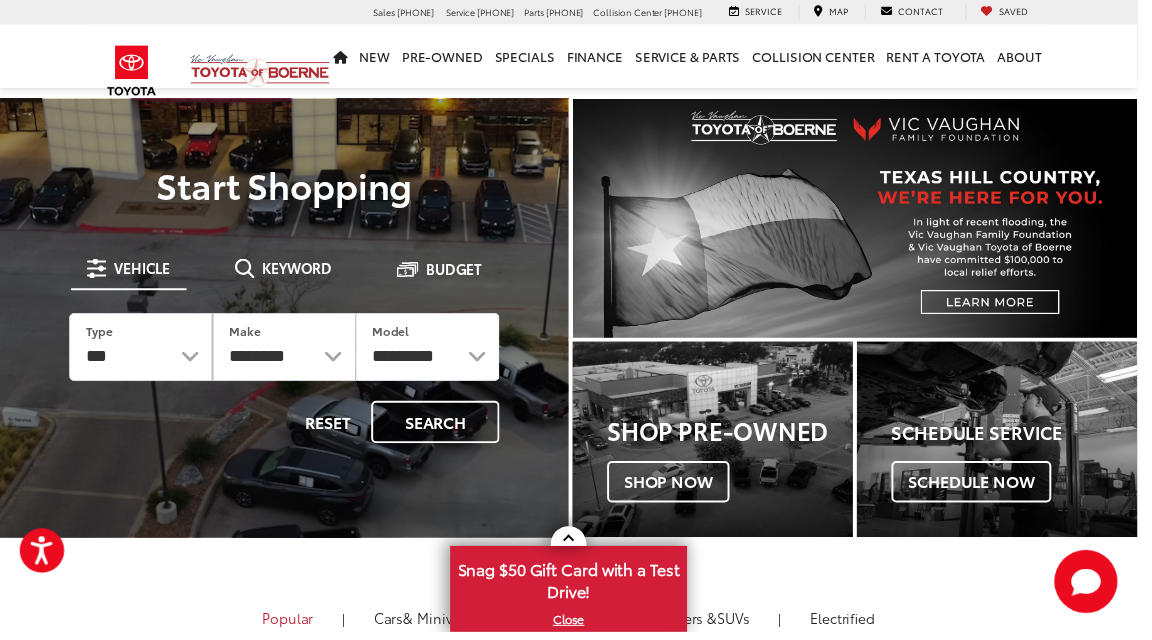 scroll, scrollTop: 0, scrollLeft: 0, axis: both 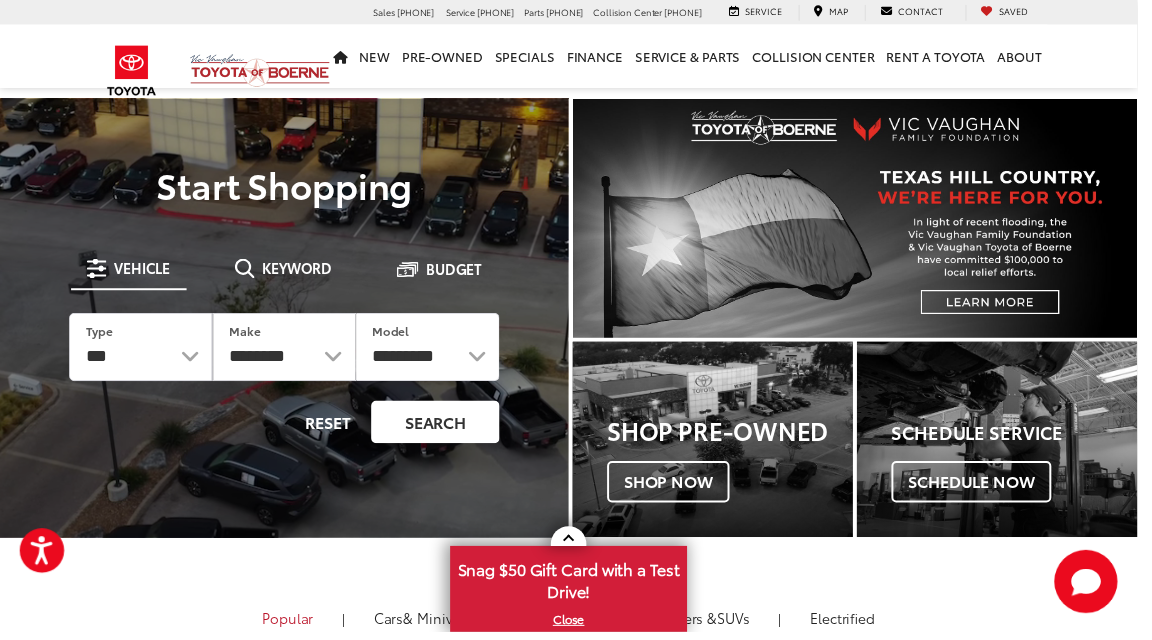 click on "Search" at bounding box center (441, 427) 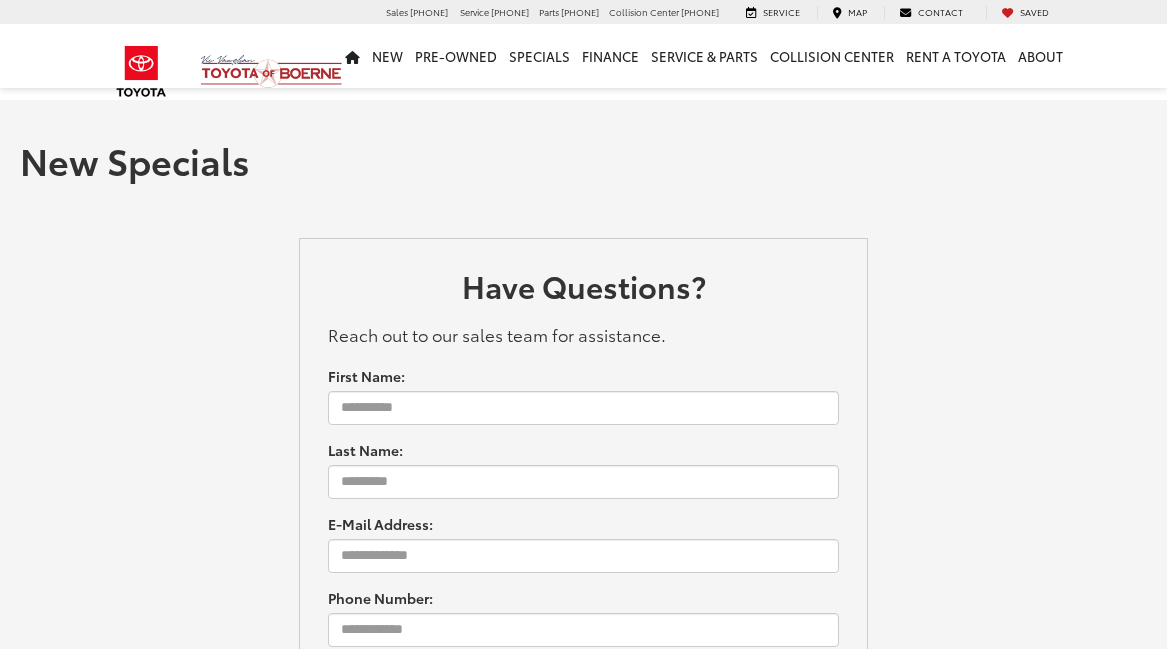 scroll, scrollTop: 0, scrollLeft: 0, axis: both 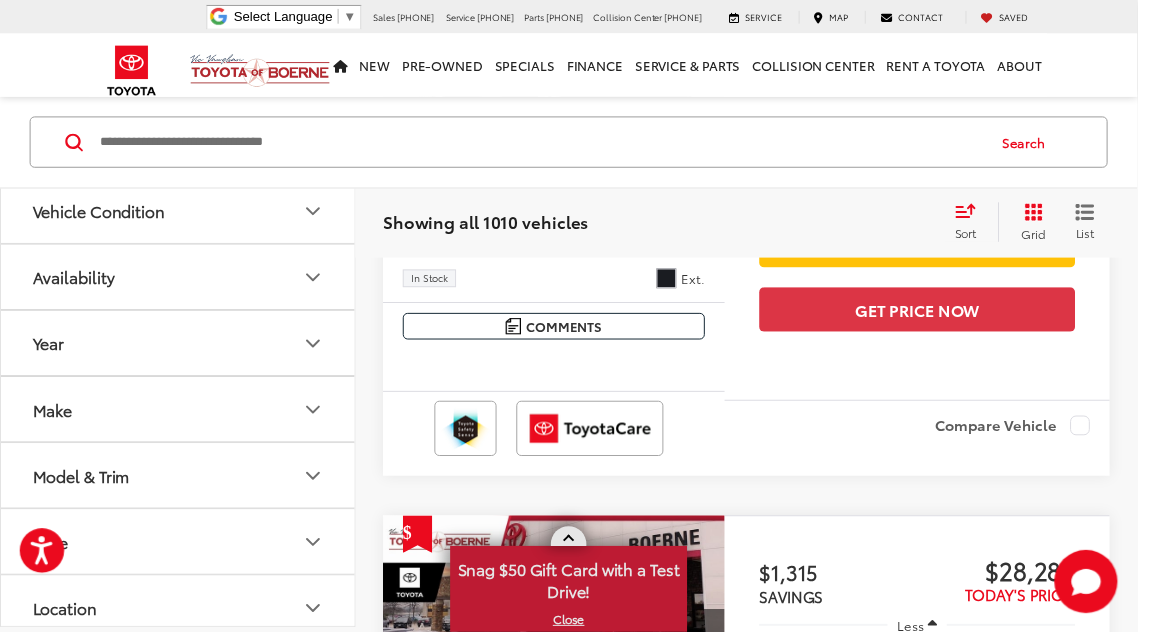 click on "X" at bounding box center [576, 627] 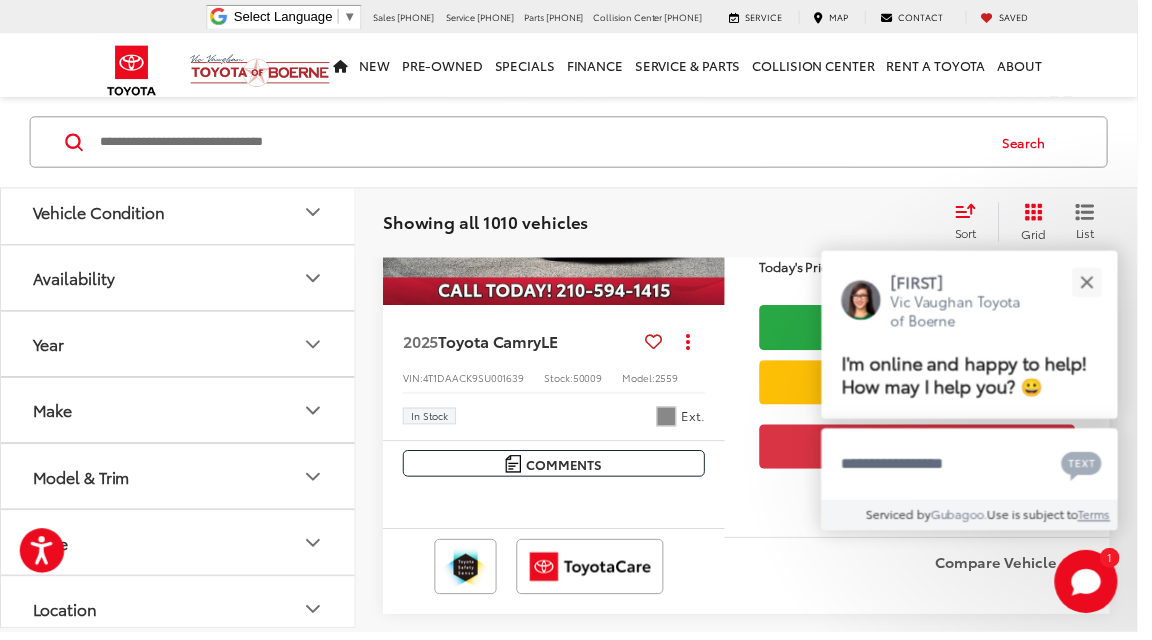 scroll, scrollTop: 952, scrollLeft: 0, axis: vertical 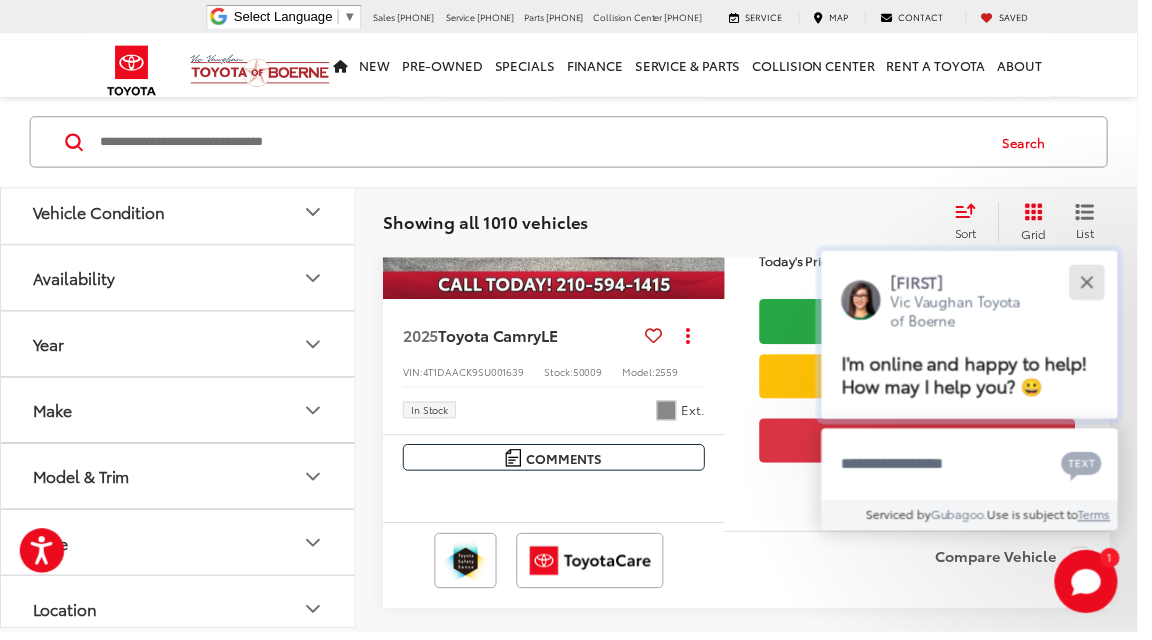 click at bounding box center (1100, 285) 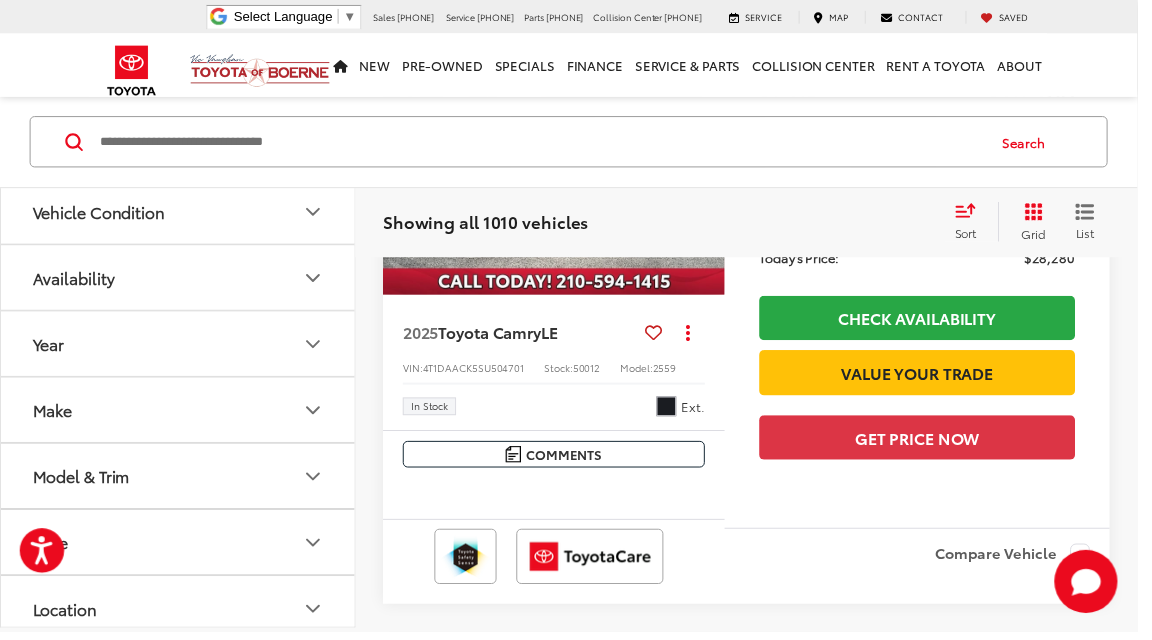 scroll, scrollTop: 344, scrollLeft: 0, axis: vertical 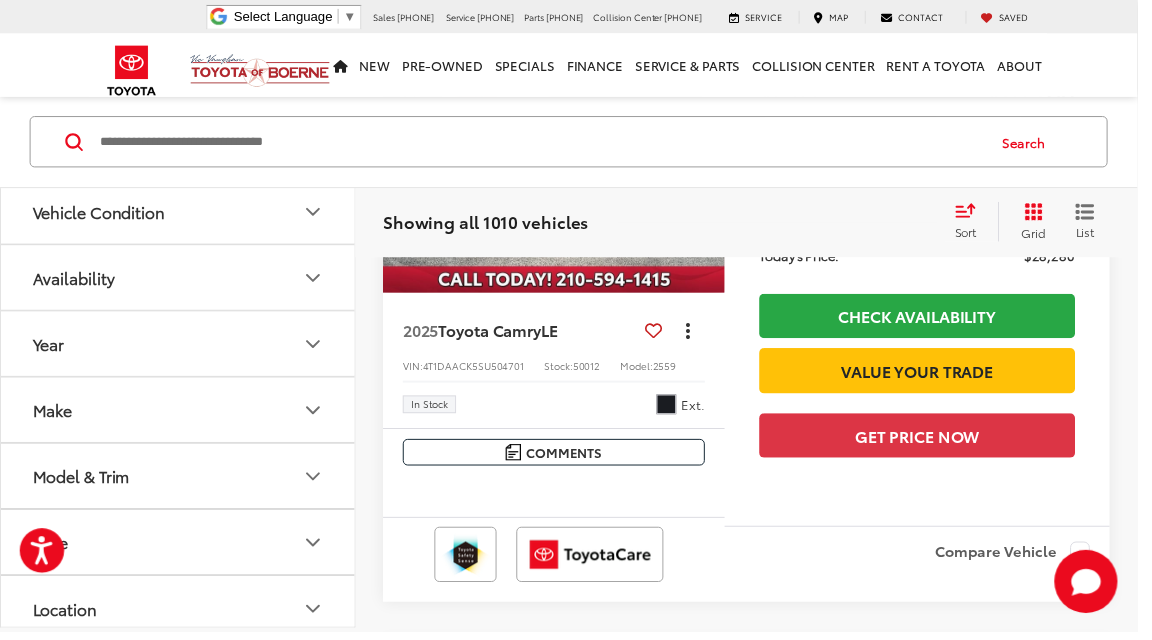 click at bounding box center (696, 334) 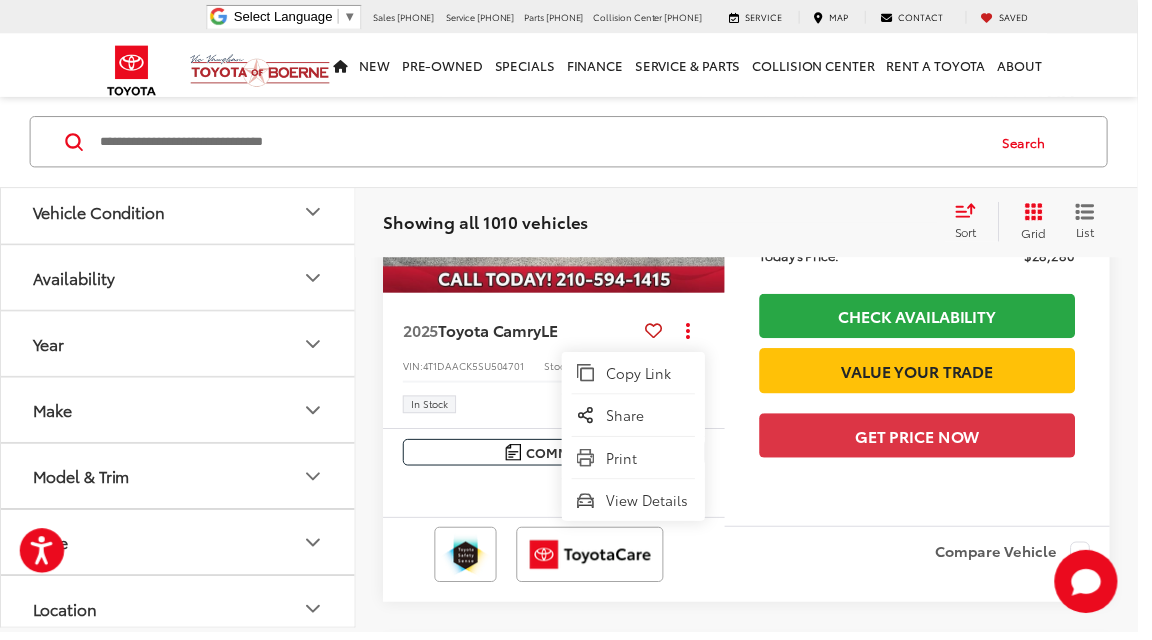 click on "$1,315
SAVINGS
$28,280
Today's Price:
Less
TSRP:
$29,595
Discount Amount:
-$1,315
Today's Price:
$28,280
Check Availability
Value Your Trade
Get Price Now" at bounding box center [929, 285] 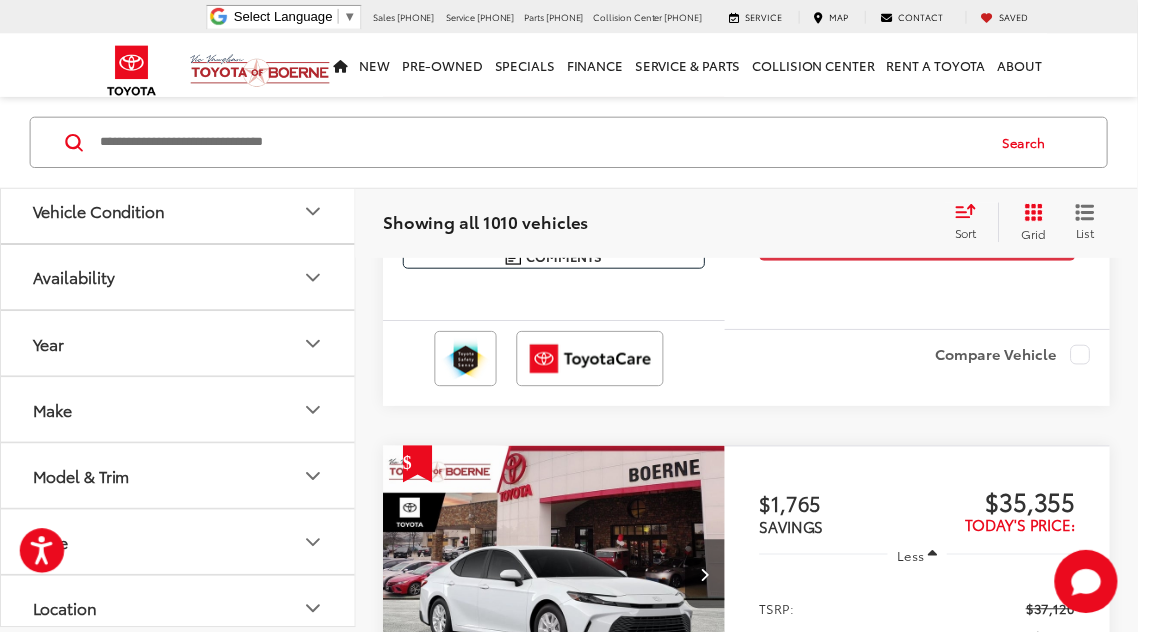 scroll, scrollTop: 2387, scrollLeft: 0, axis: vertical 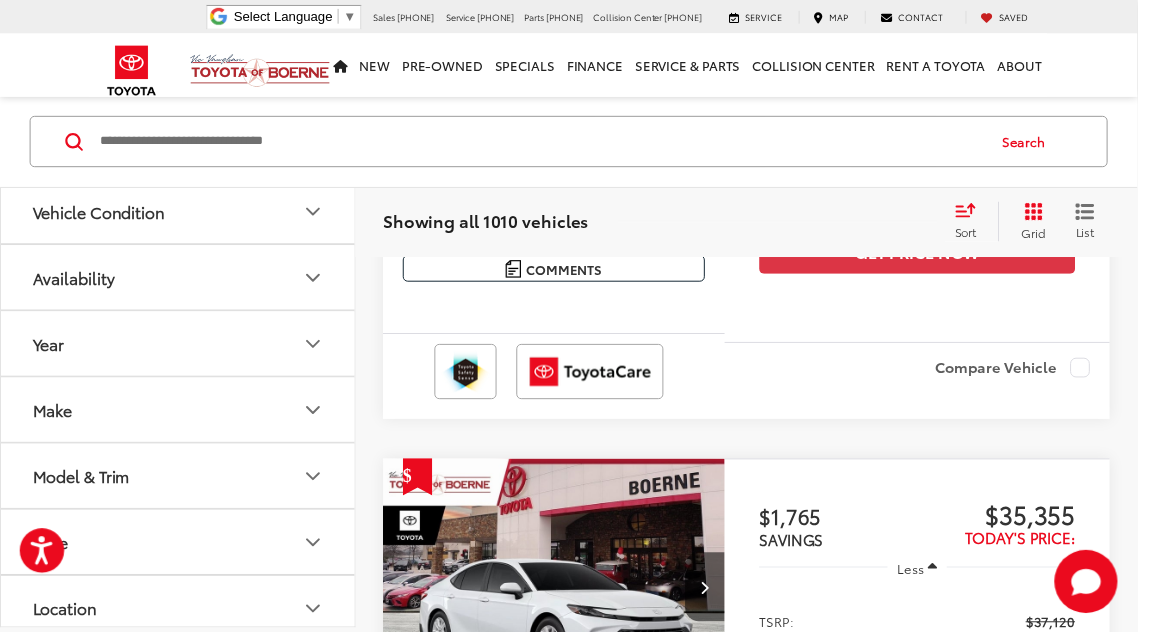 click on "Toyota Camry" at bounding box center (496, 147) 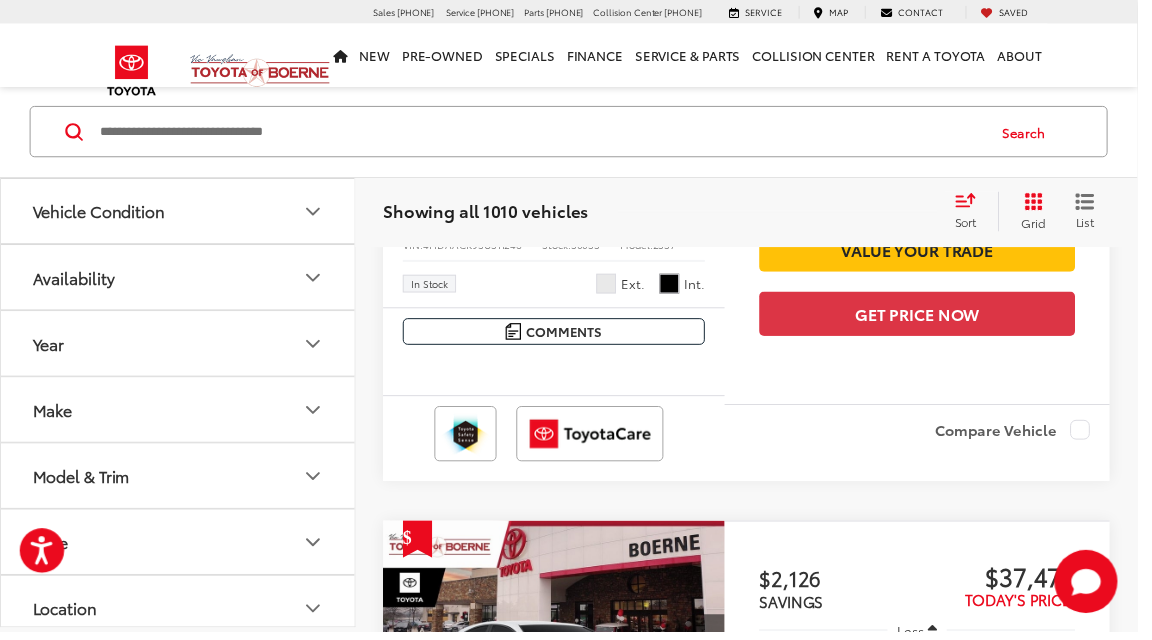 scroll, scrollTop: 2962, scrollLeft: 0, axis: vertical 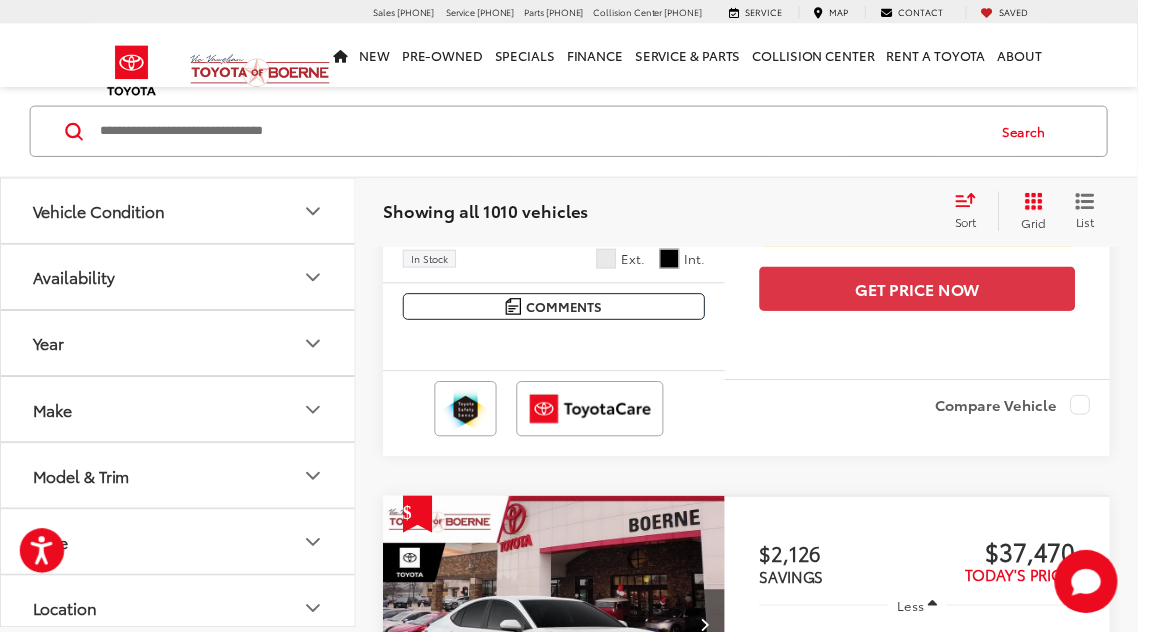 click at bounding box center [713, 19] 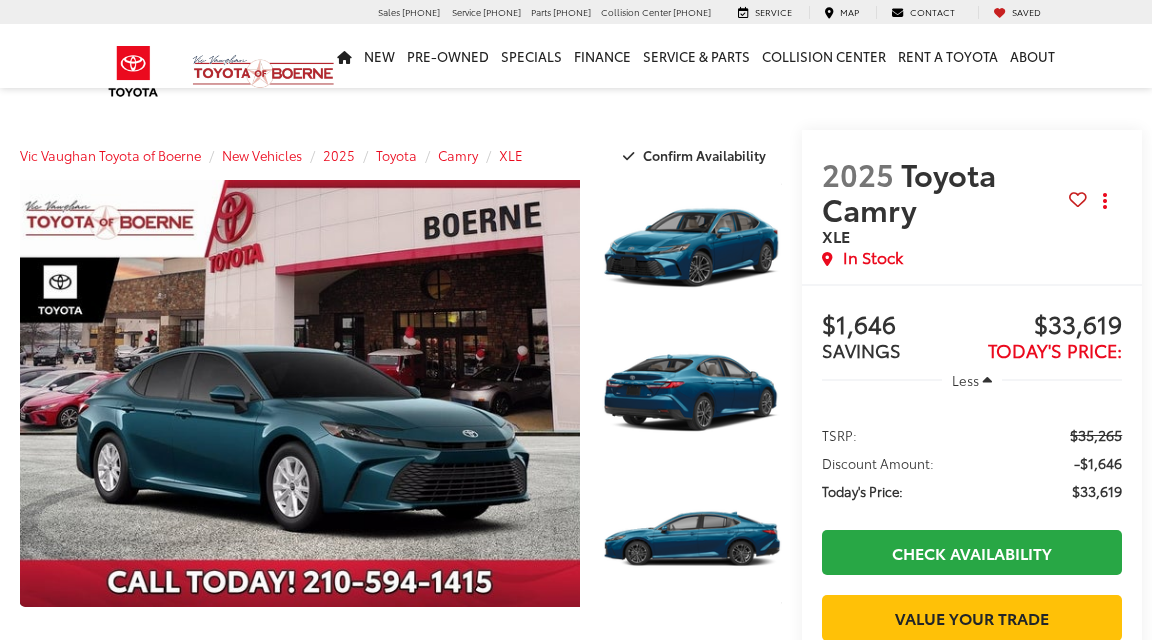 scroll, scrollTop: 0, scrollLeft: 0, axis: both 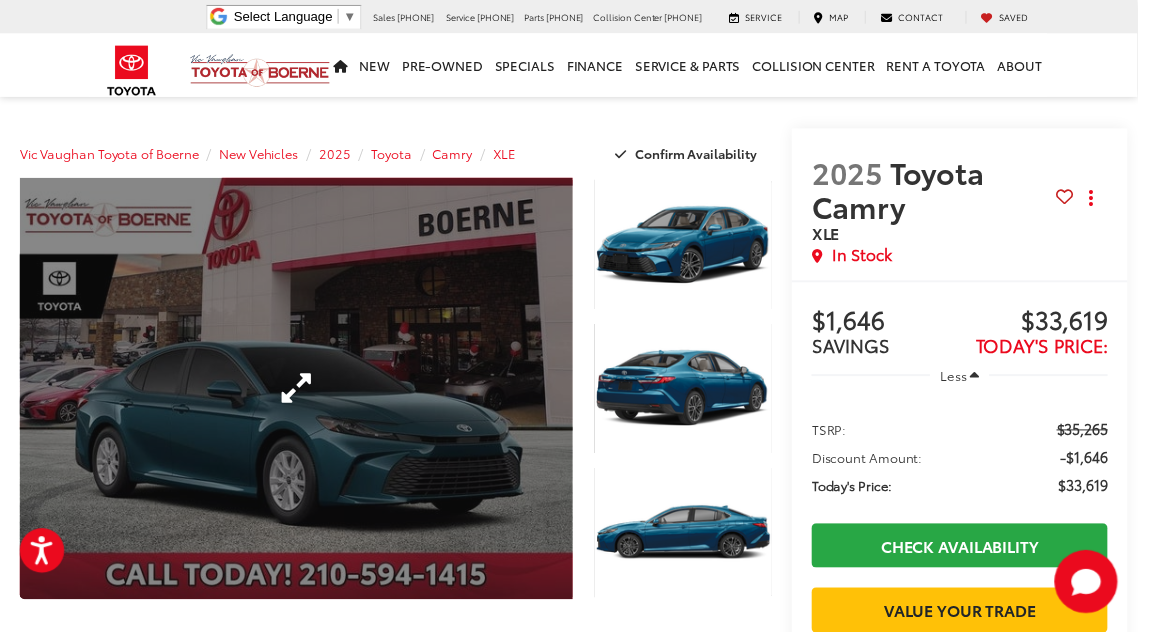 click at bounding box center [300, 393] 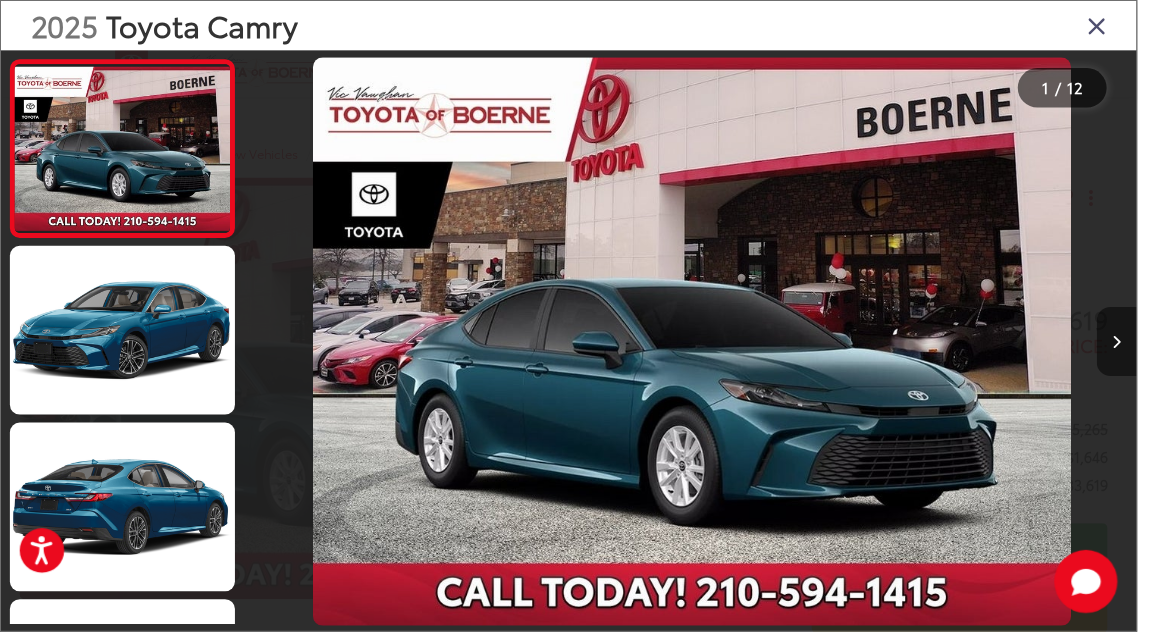 click at bounding box center (1131, 347) 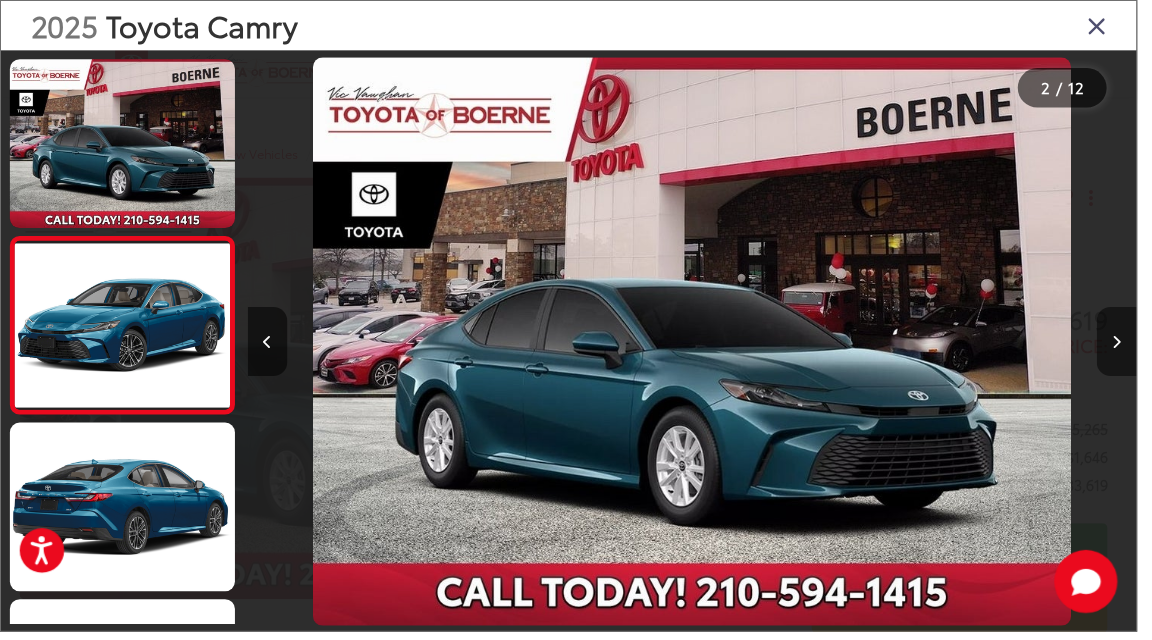 scroll, scrollTop: 0, scrollLeft: 912, axis: horizontal 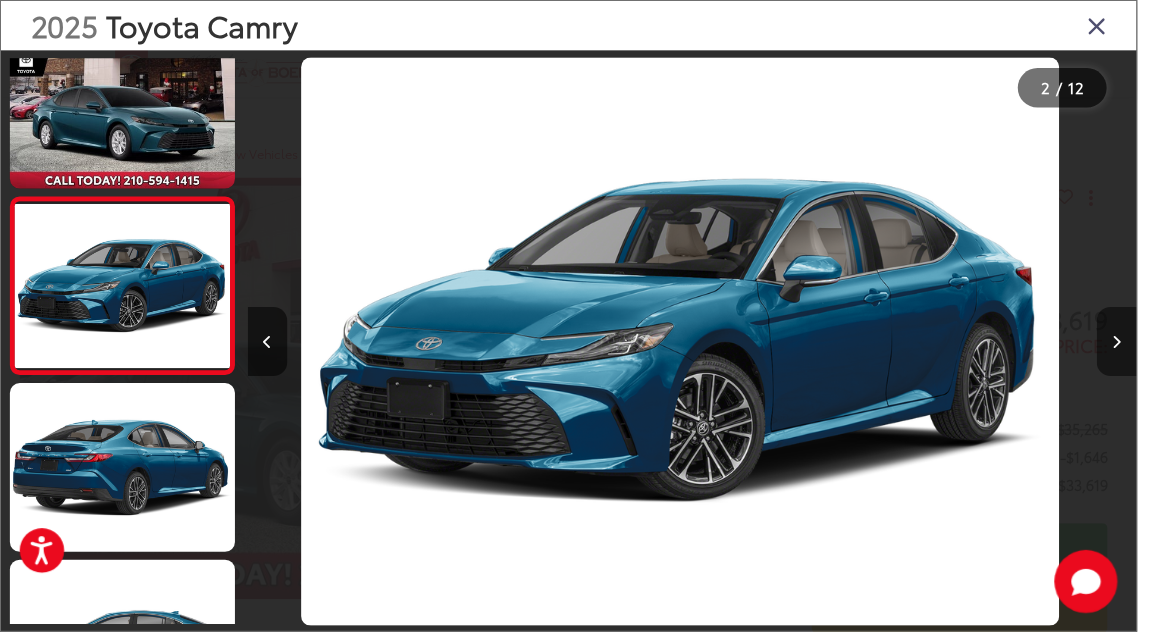 click at bounding box center [1131, 347] 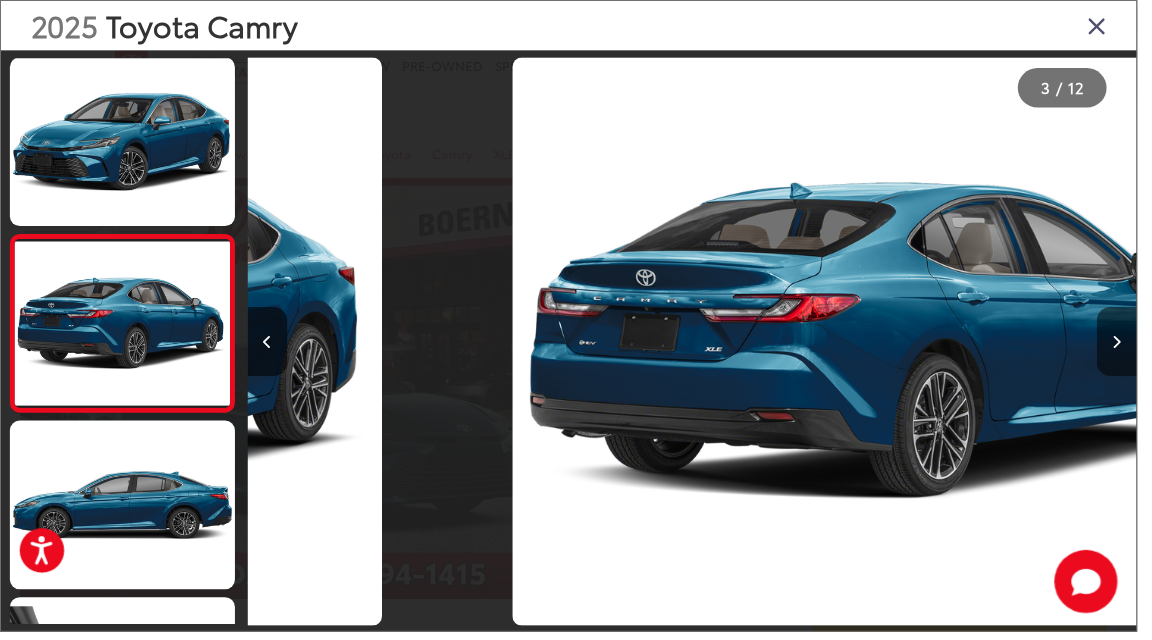 scroll, scrollTop: 0, scrollLeft: 1822, axis: horizontal 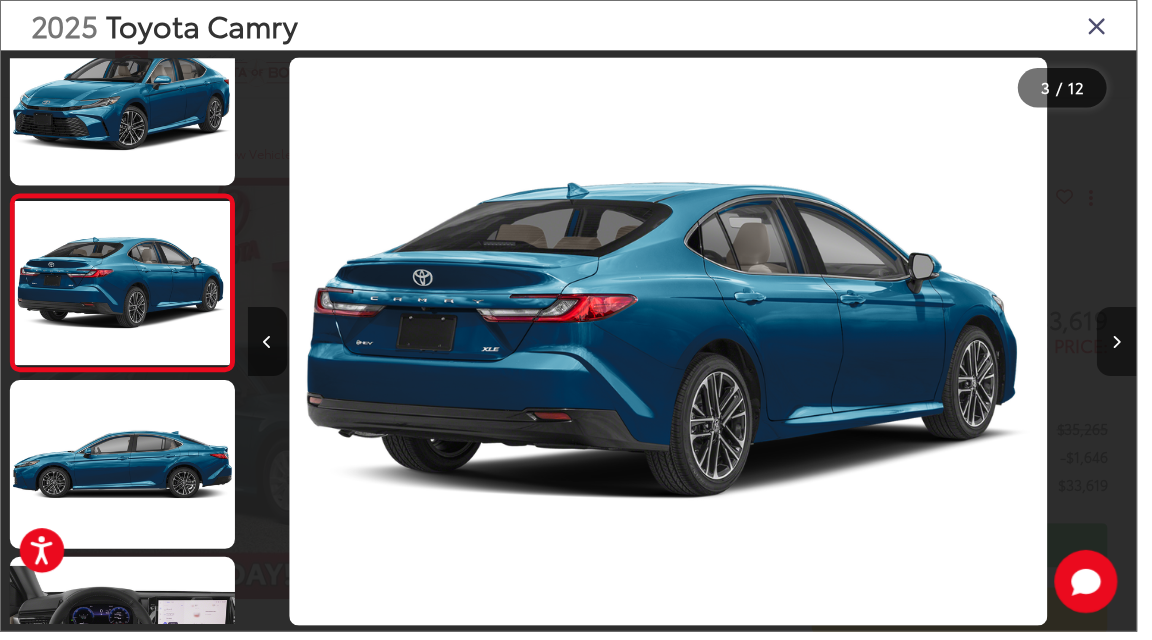 click at bounding box center [1131, 347] 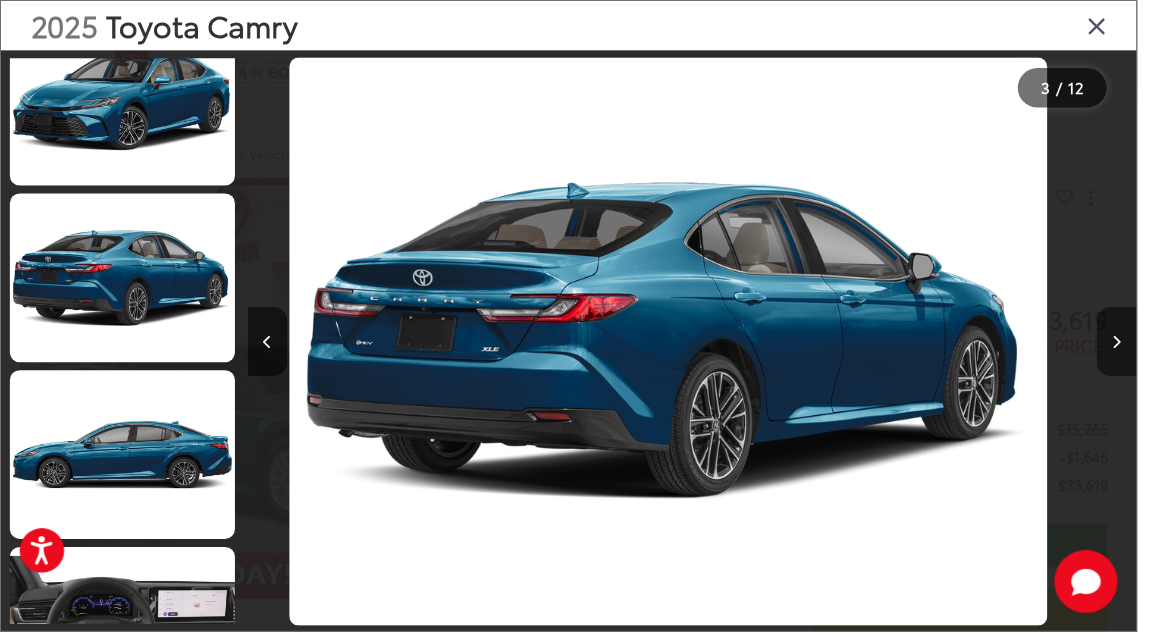 scroll, scrollTop: 0, scrollLeft: 2736, axis: horizontal 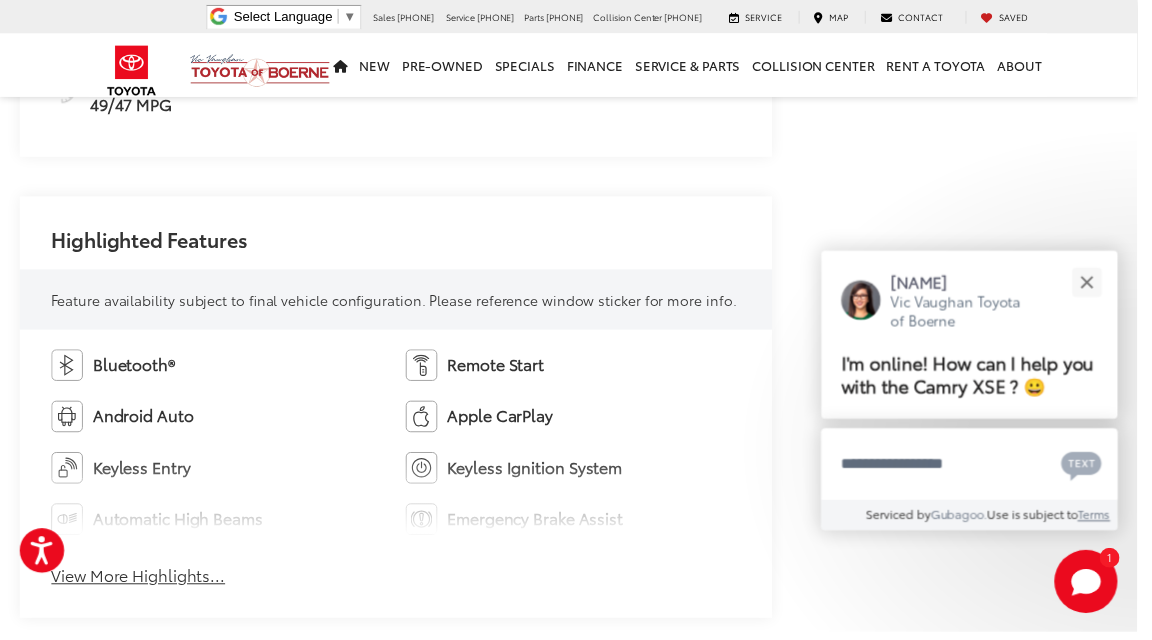 click on "View More Highlights..." at bounding box center (140, 583) 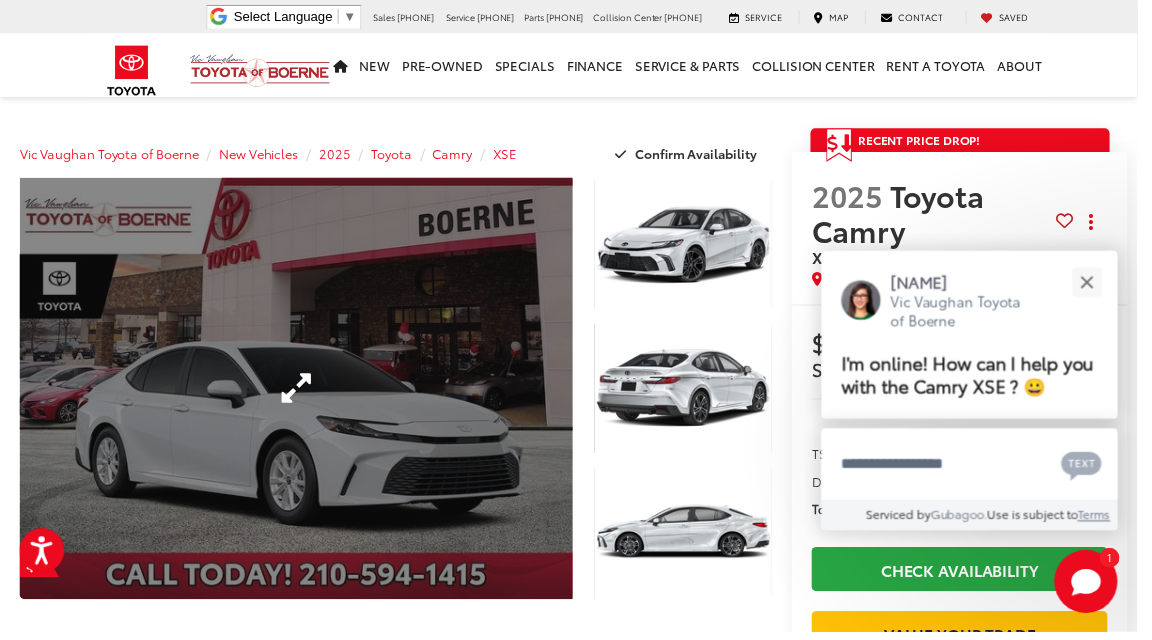 scroll, scrollTop: 0, scrollLeft: 0, axis: both 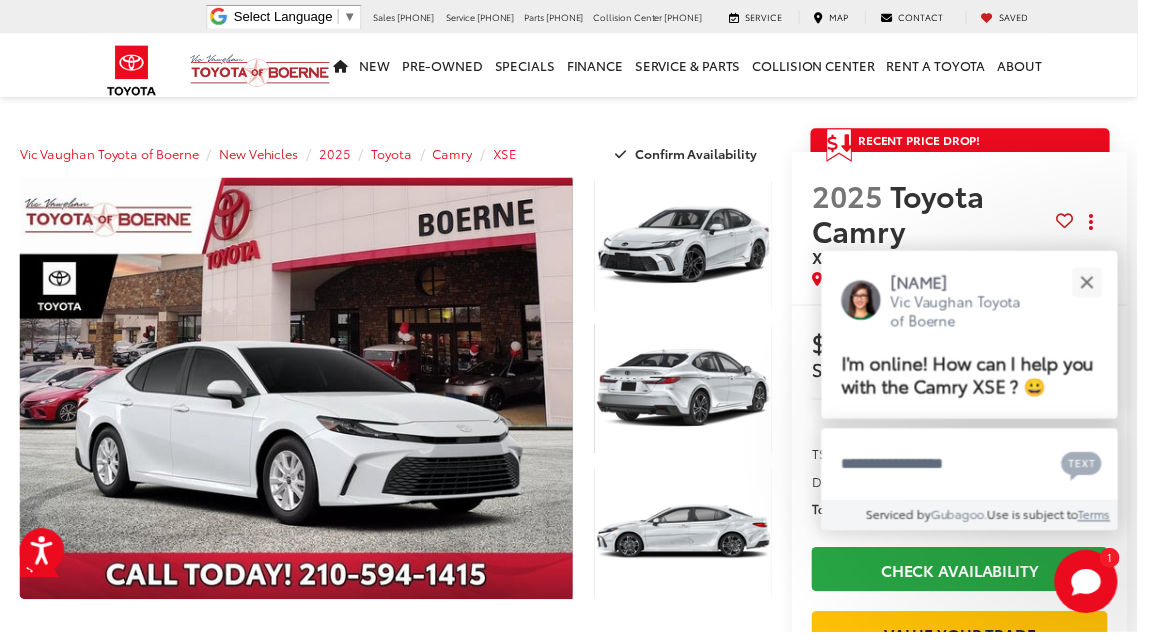 click on "New Vehicles" at bounding box center [262, 155] 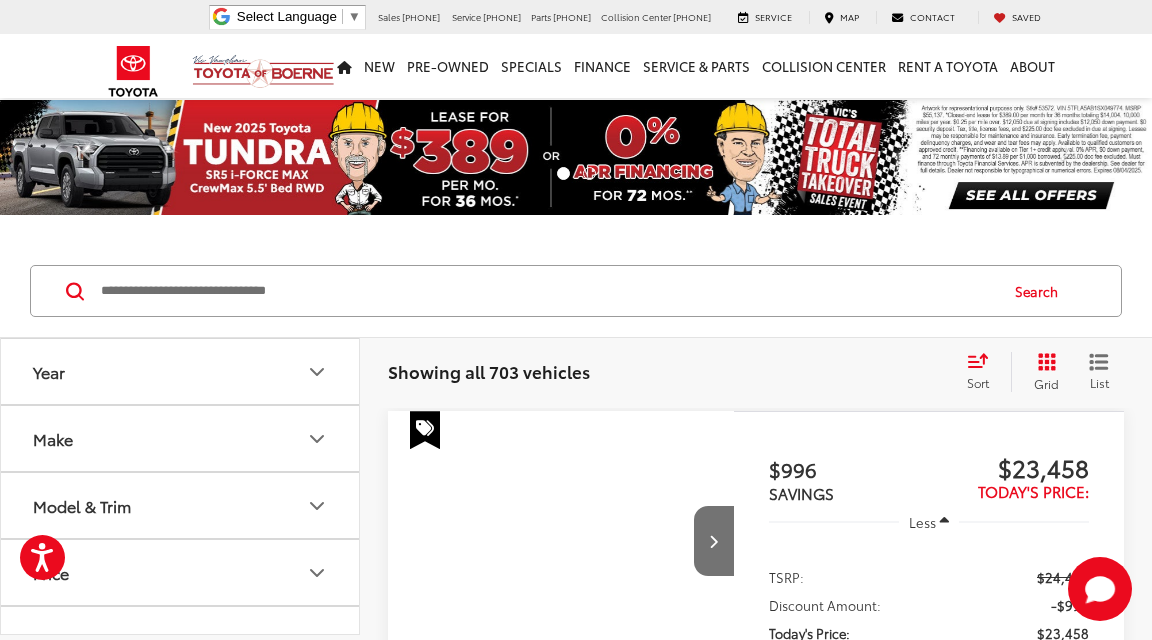 scroll, scrollTop: 0, scrollLeft: 0, axis: both 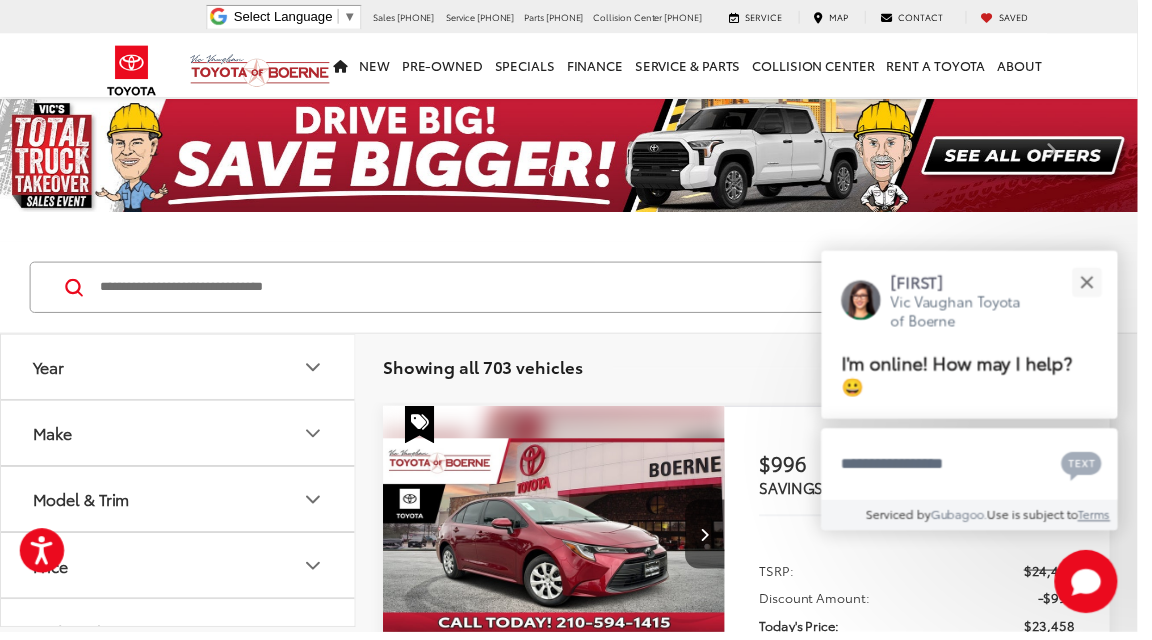 click on "Vic Vaughan Toyota of Boerne" at bounding box center [976, 315] 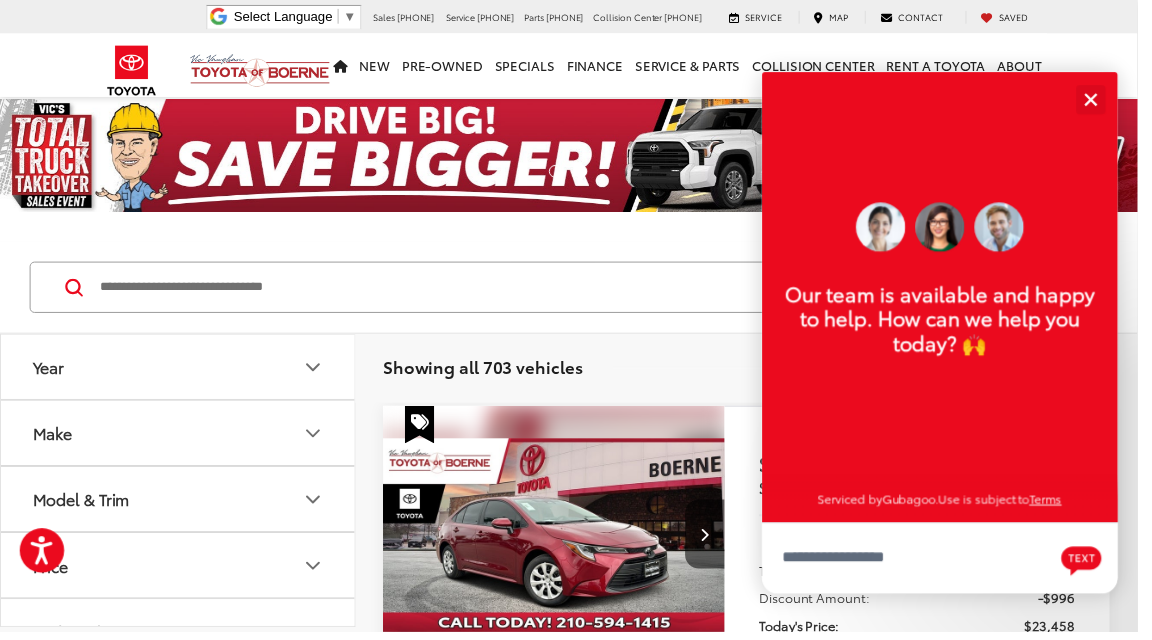 scroll, scrollTop: 24, scrollLeft: 0, axis: vertical 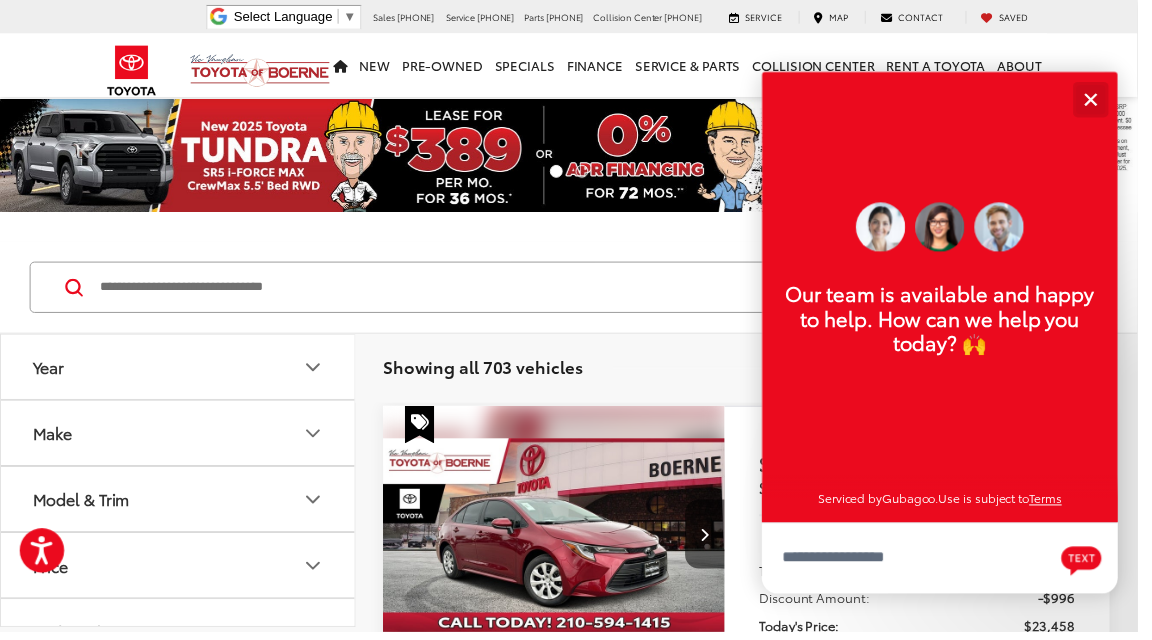 click at bounding box center [1104, 100] 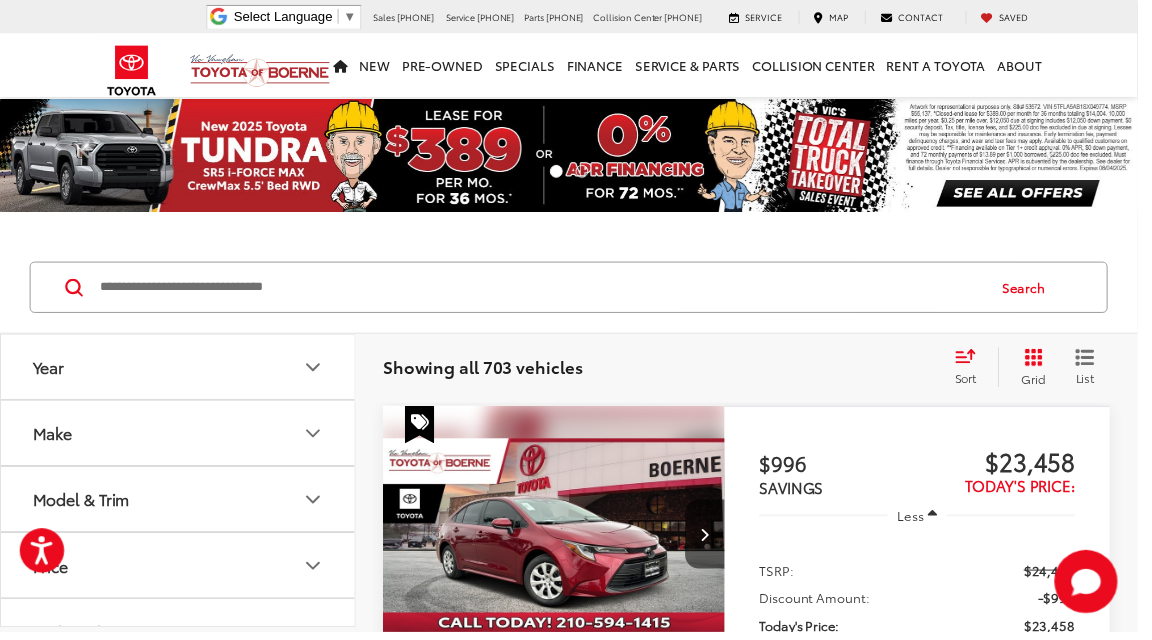 click 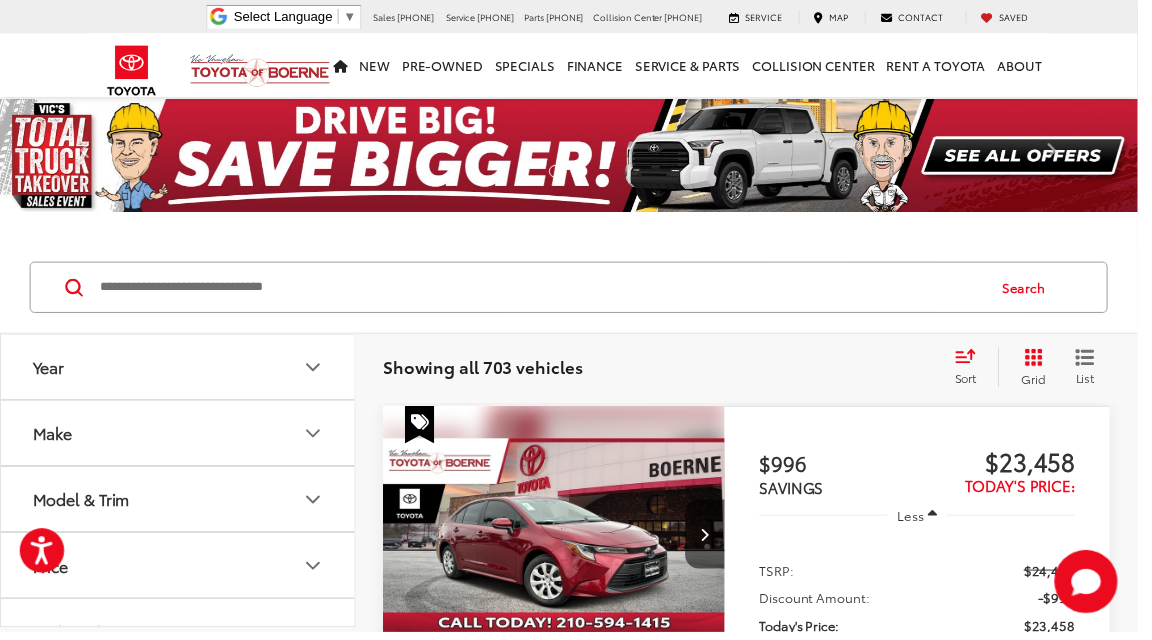 click 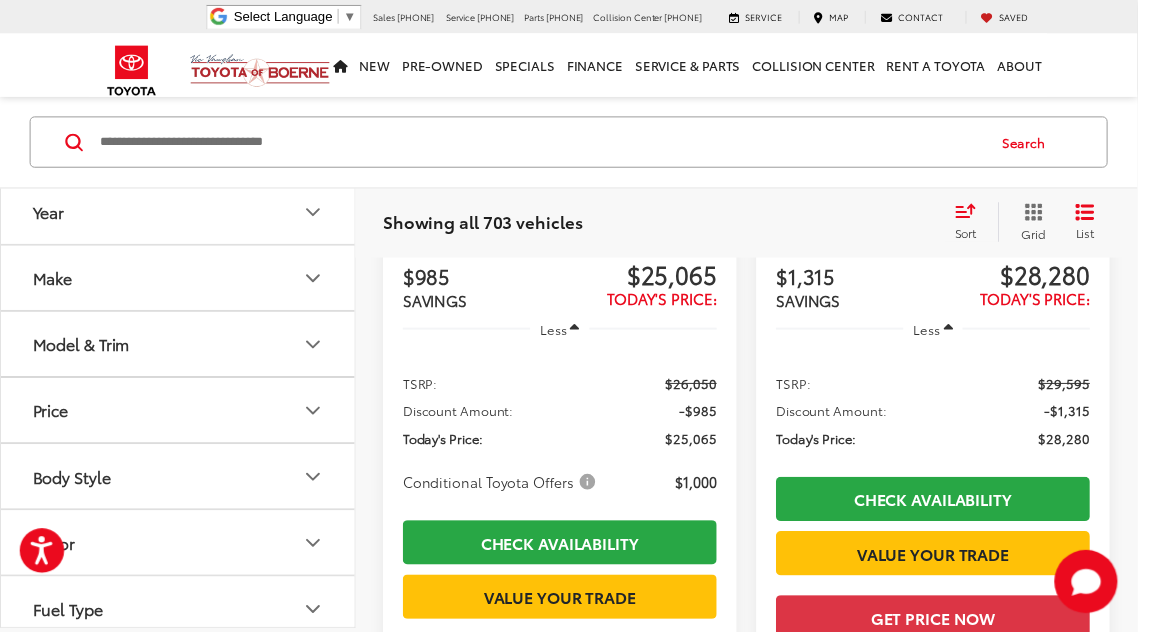 scroll, scrollTop: 5773, scrollLeft: 0, axis: vertical 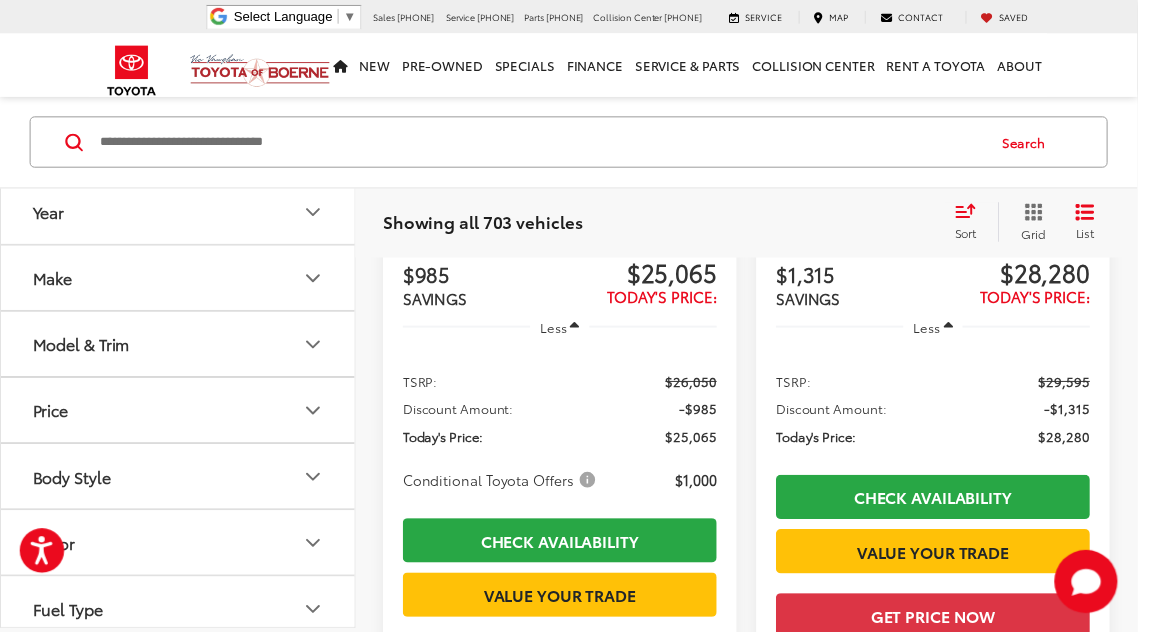 click 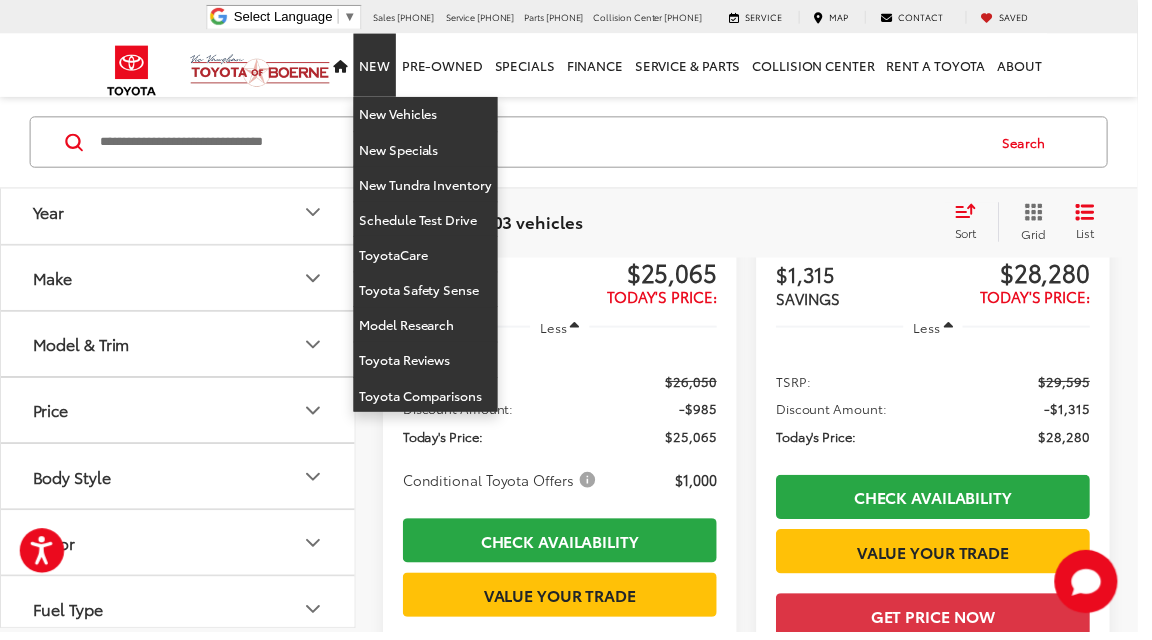 click on "New" at bounding box center (379, 66) 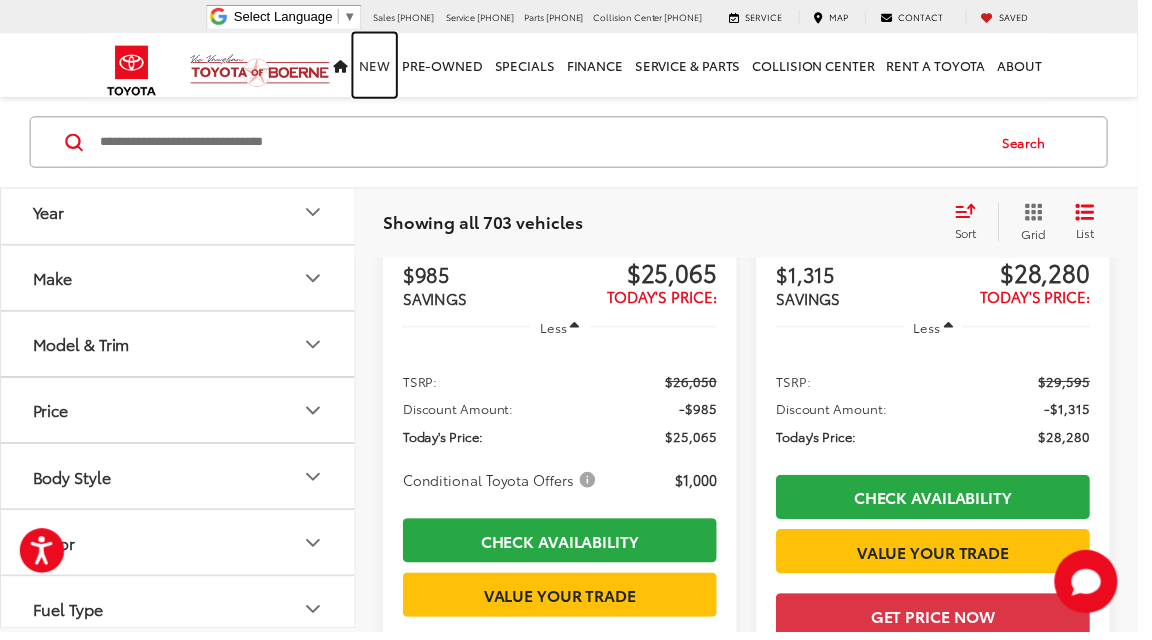 click on "New" at bounding box center (379, 66) 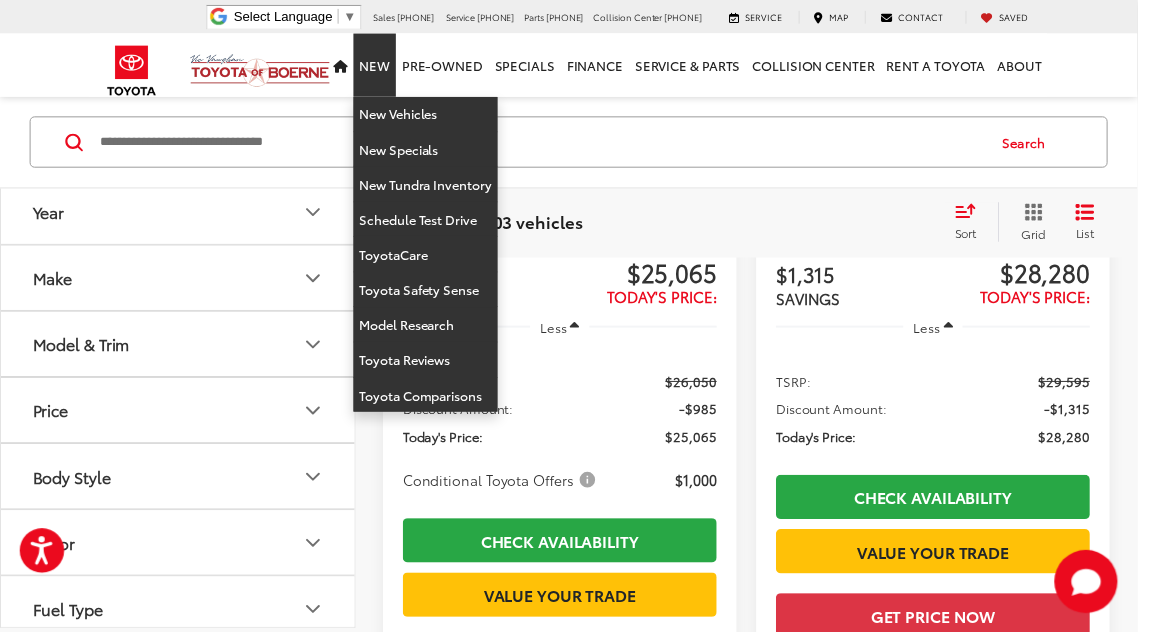 click on "New" at bounding box center (379, 66) 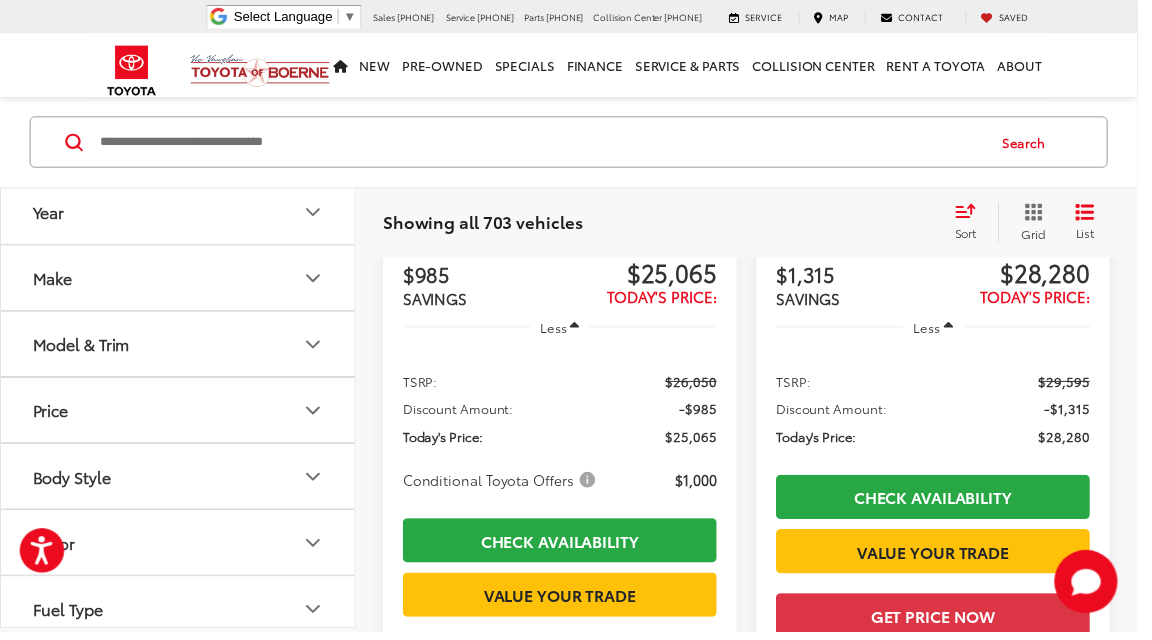 click at bounding box center (547, 144) 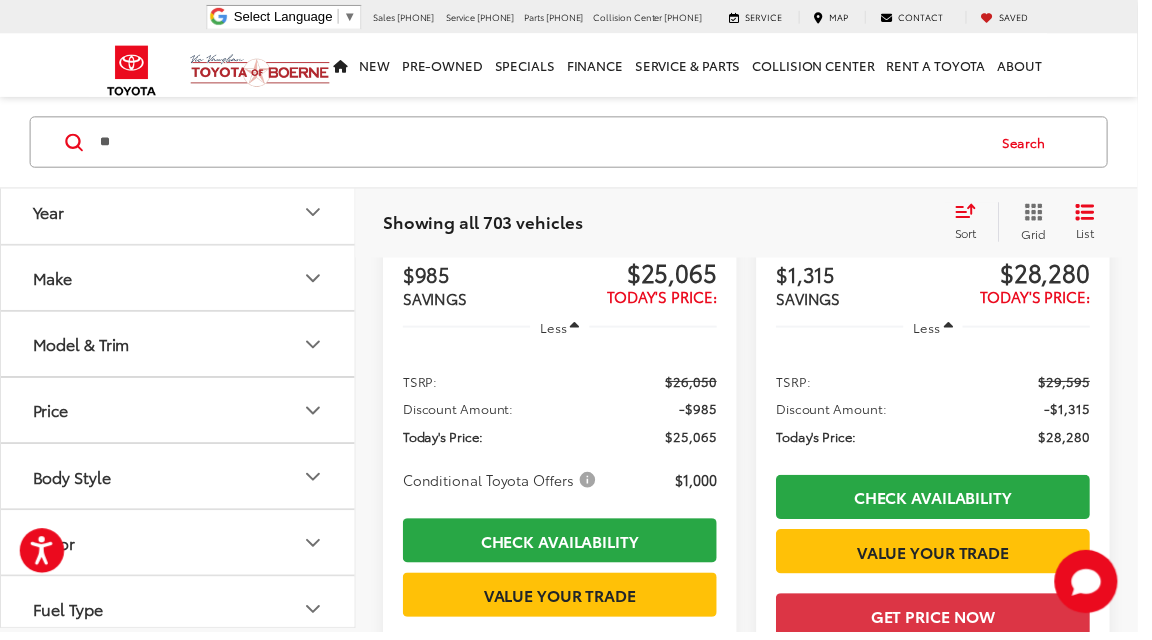 type on "*" 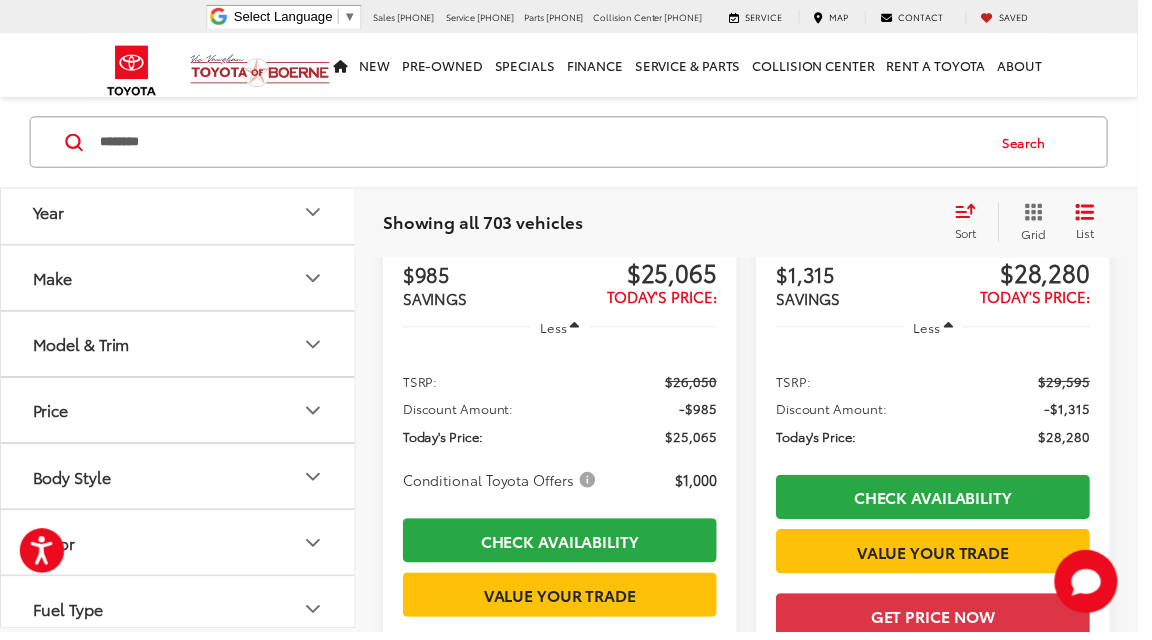 type on "*******" 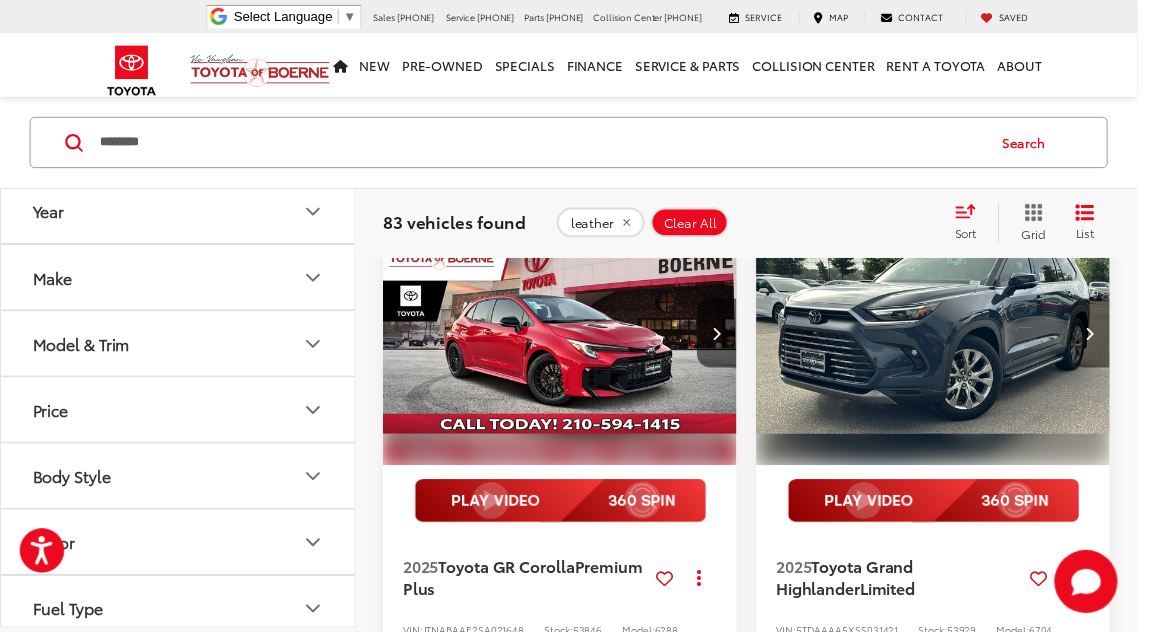 scroll, scrollTop: 242, scrollLeft: 0, axis: vertical 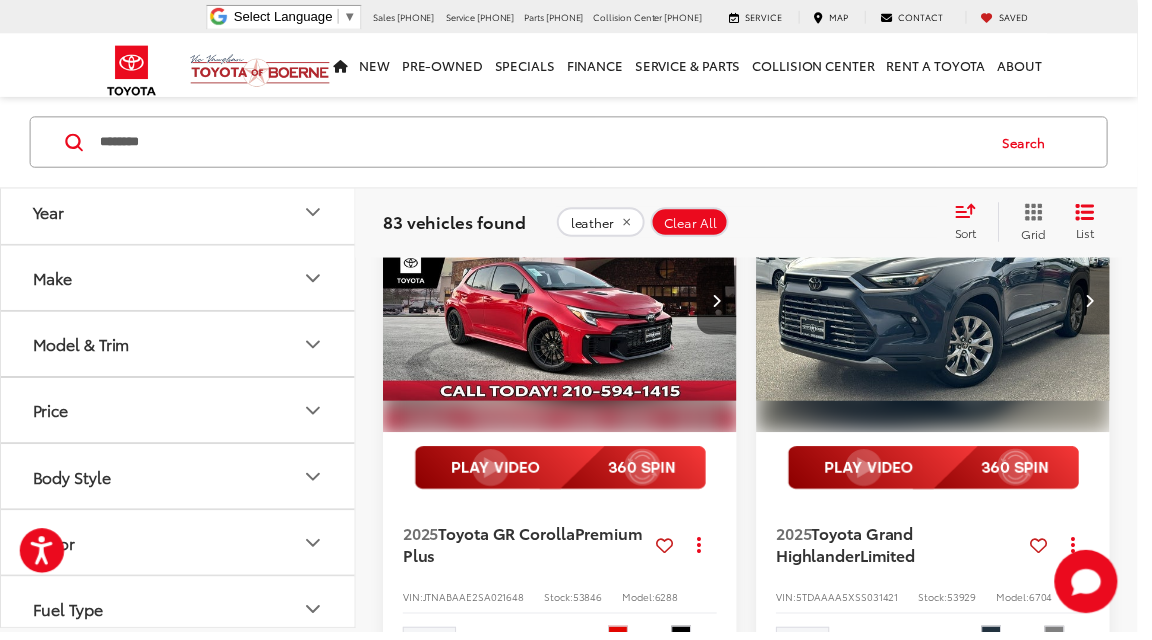 click at bounding box center (567, 474) 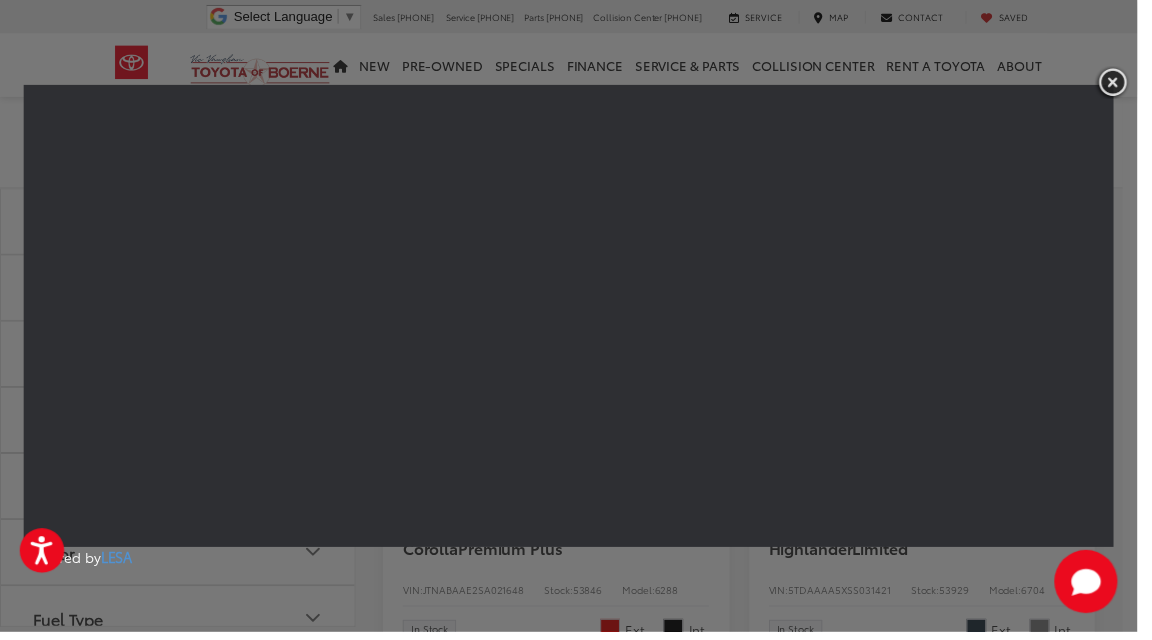 click at bounding box center (1127, 83) 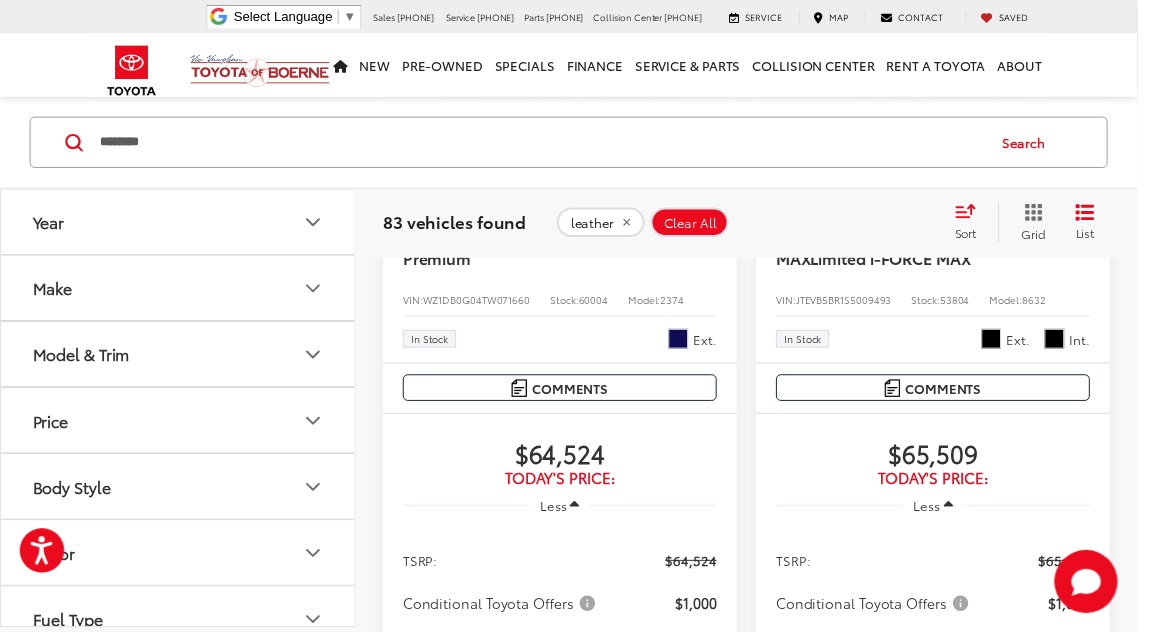 scroll, scrollTop: 4354, scrollLeft: 0, axis: vertical 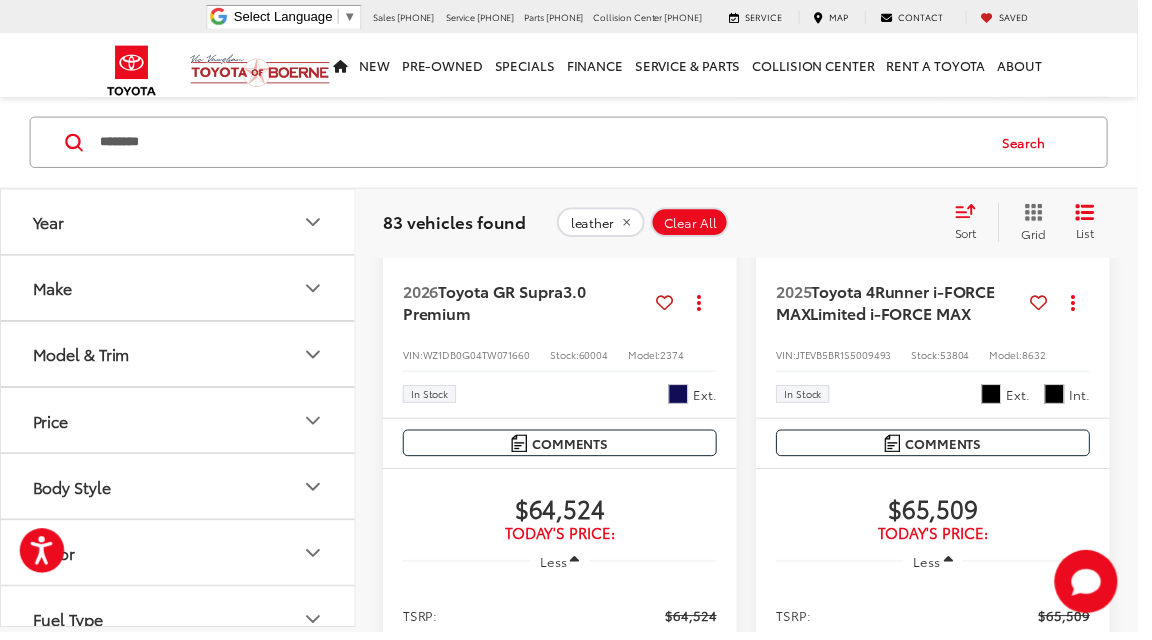 click at bounding box center [567, 229] 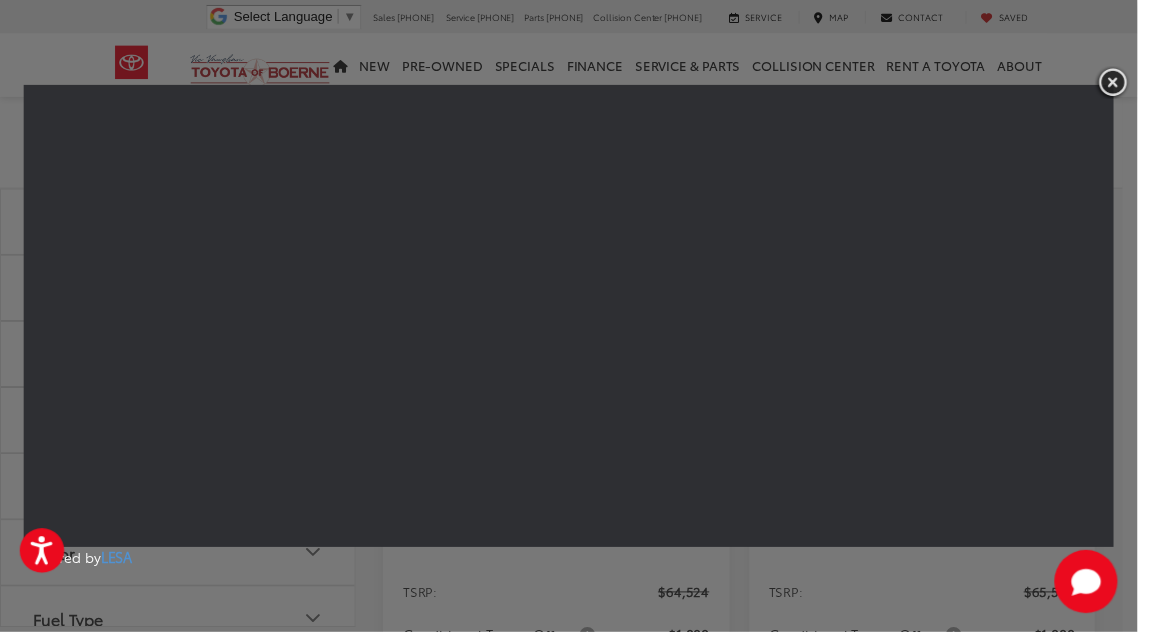click at bounding box center (1127, 83) 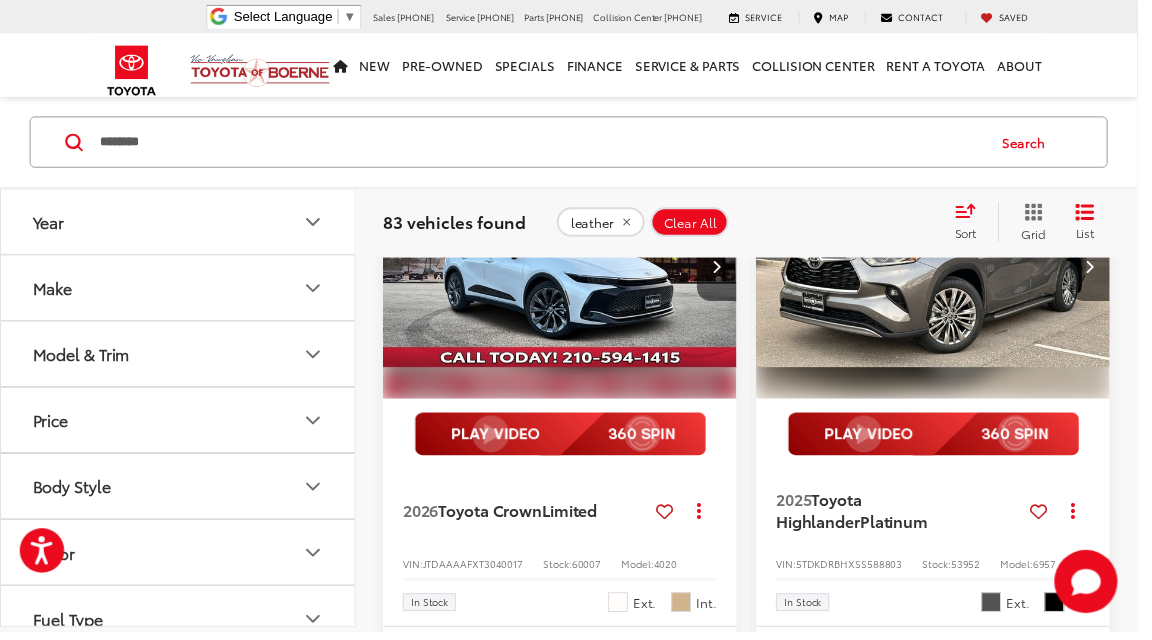 scroll, scrollTop: 1468, scrollLeft: 0, axis: vertical 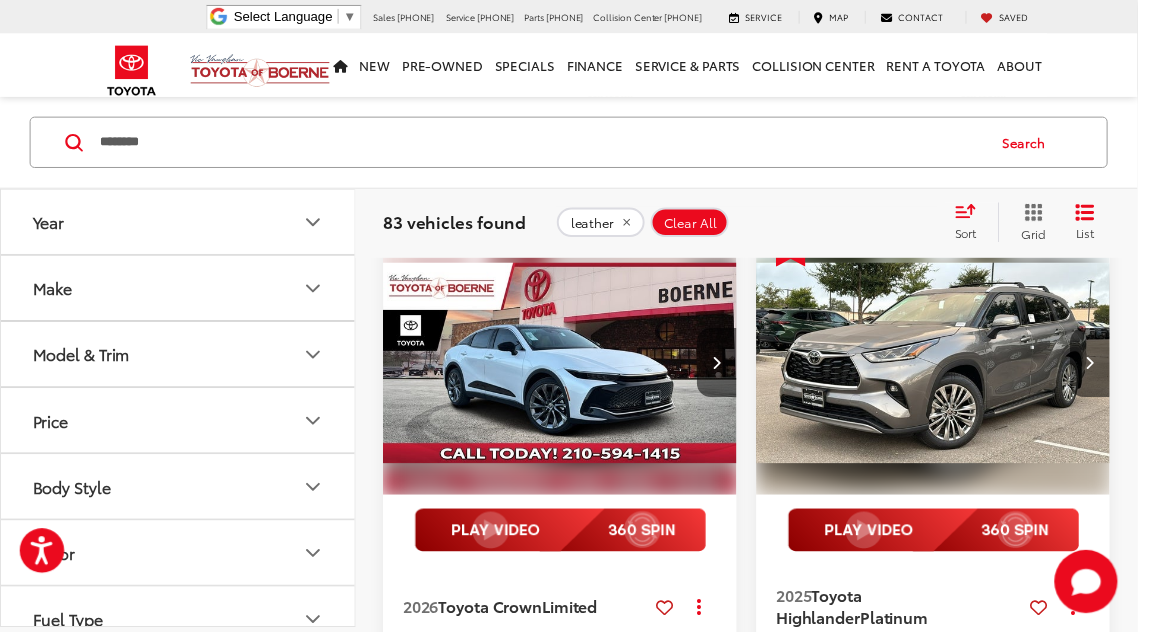 click on "Clear All" at bounding box center [699, 225] 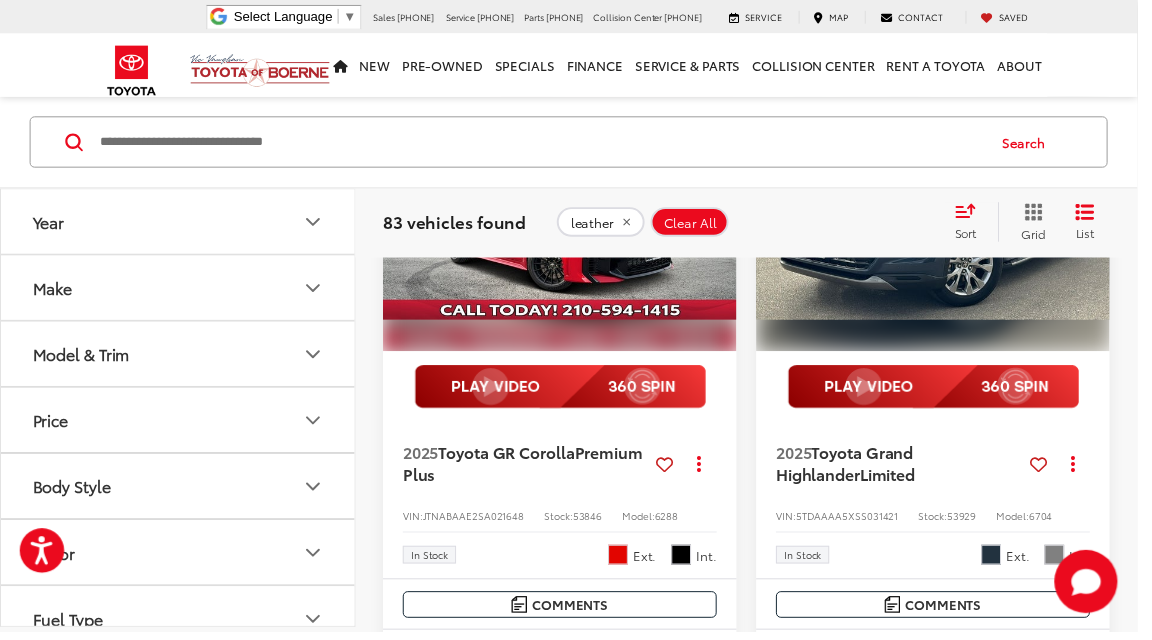scroll, scrollTop: 146, scrollLeft: 0, axis: vertical 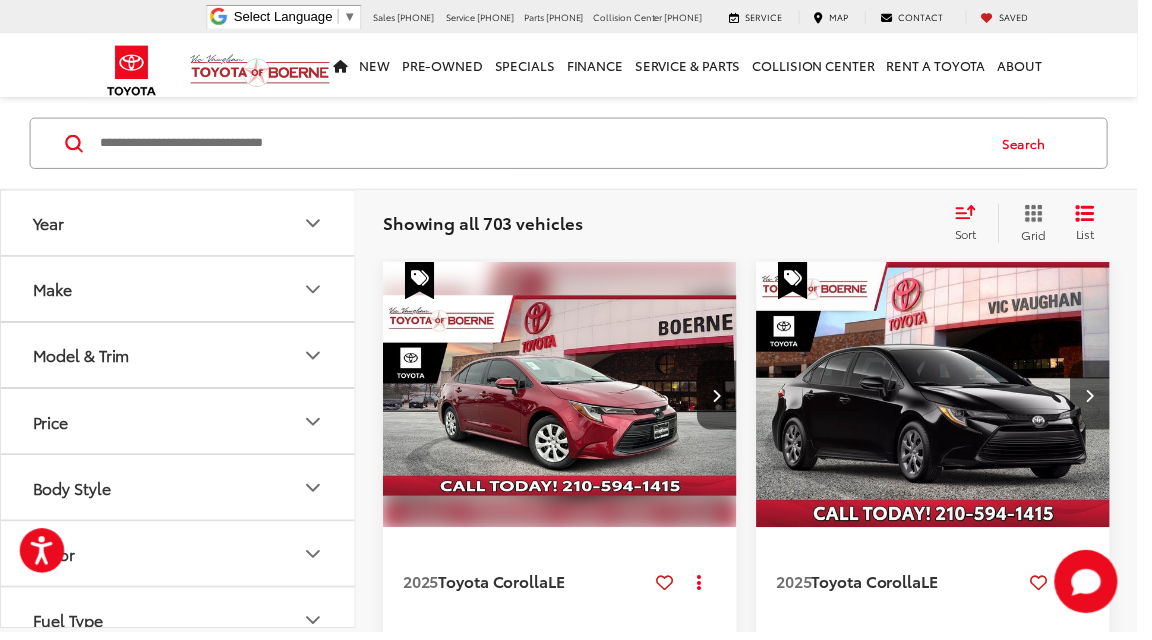 click 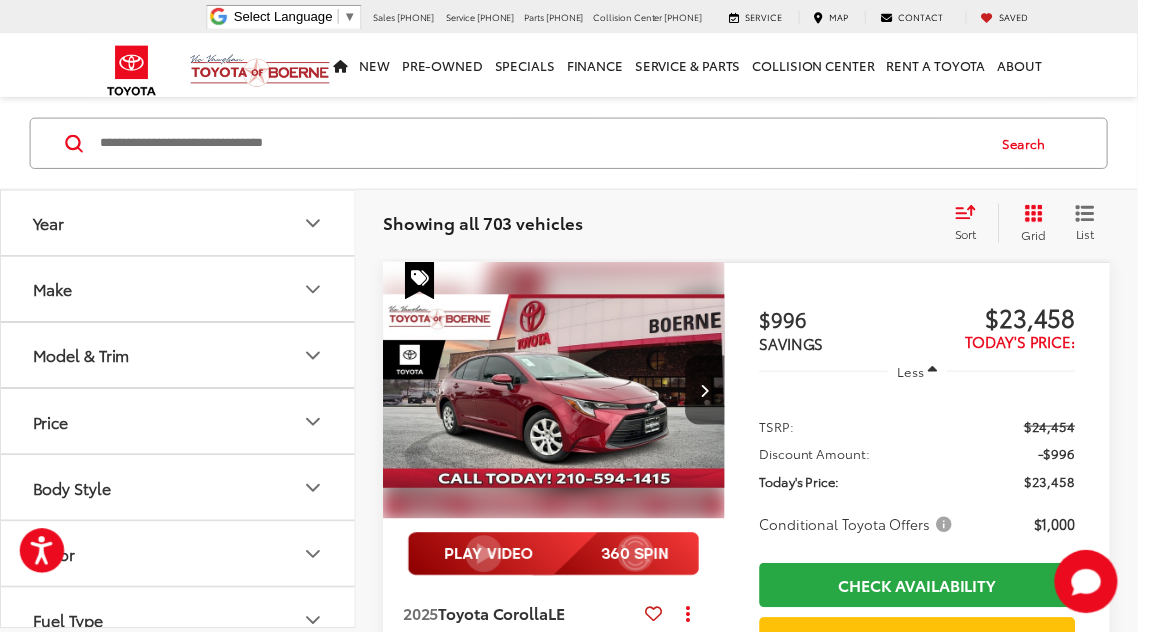 click 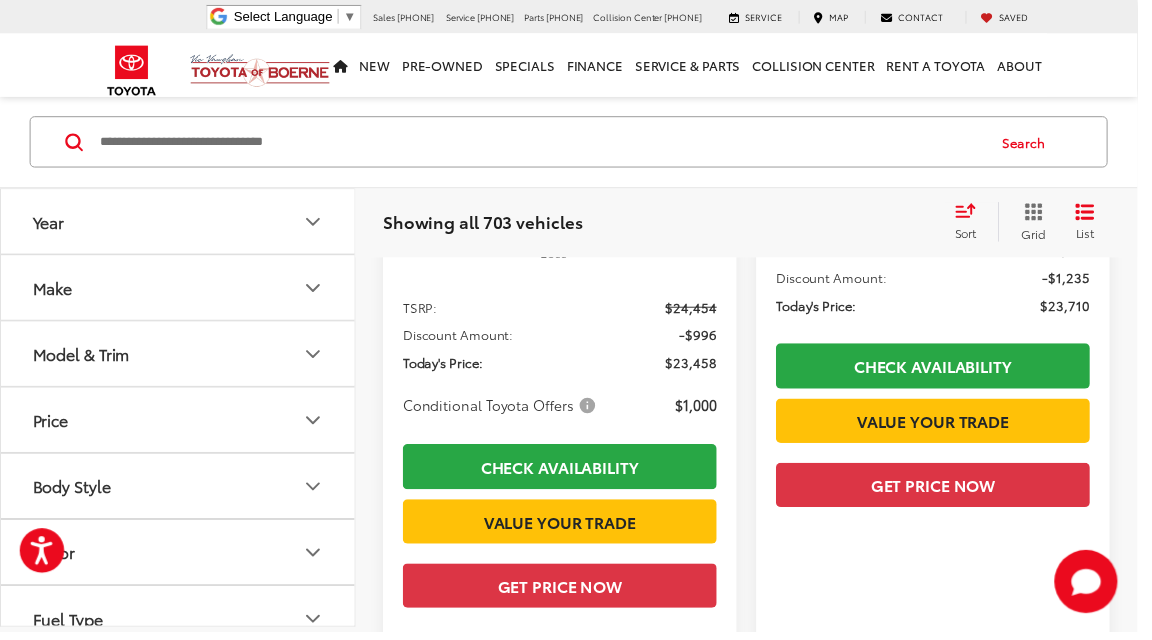 scroll, scrollTop: 803, scrollLeft: 0, axis: vertical 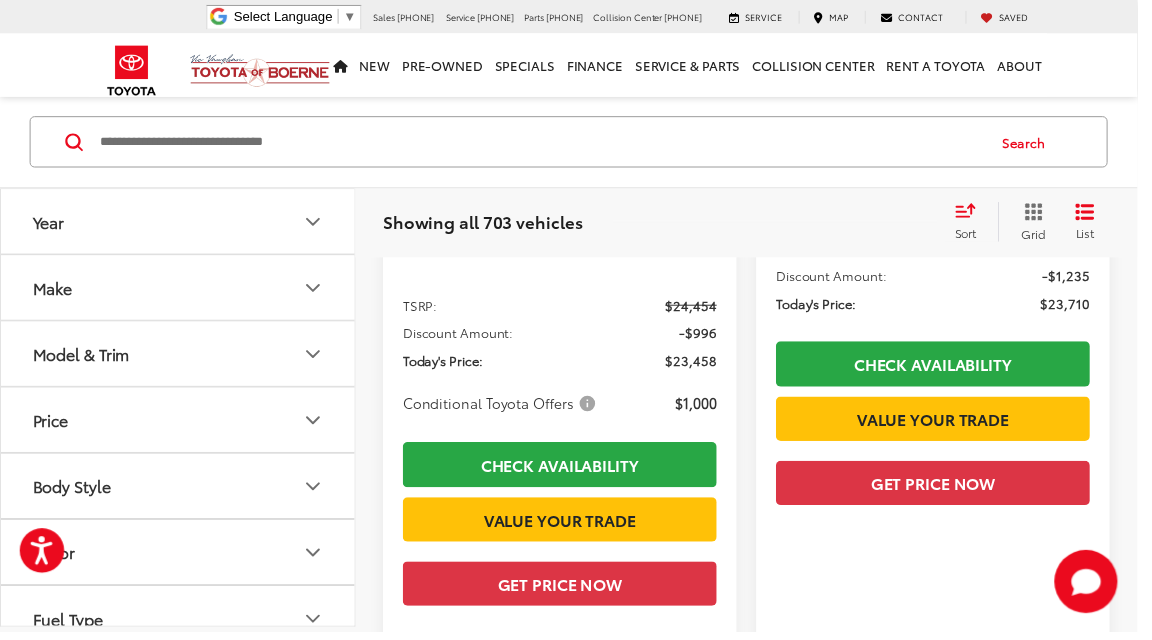 click at bounding box center [547, 144] 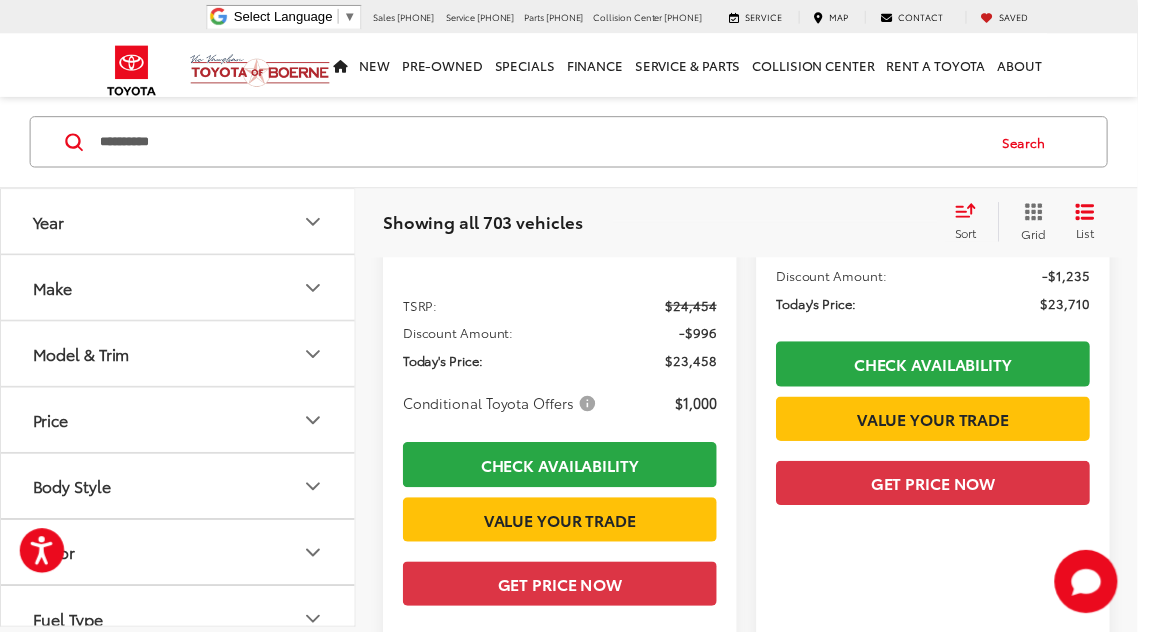drag, startPoint x: 361, startPoint y: 140, endPoint x: 1046, endPoint y: 145, distance: 685.01825 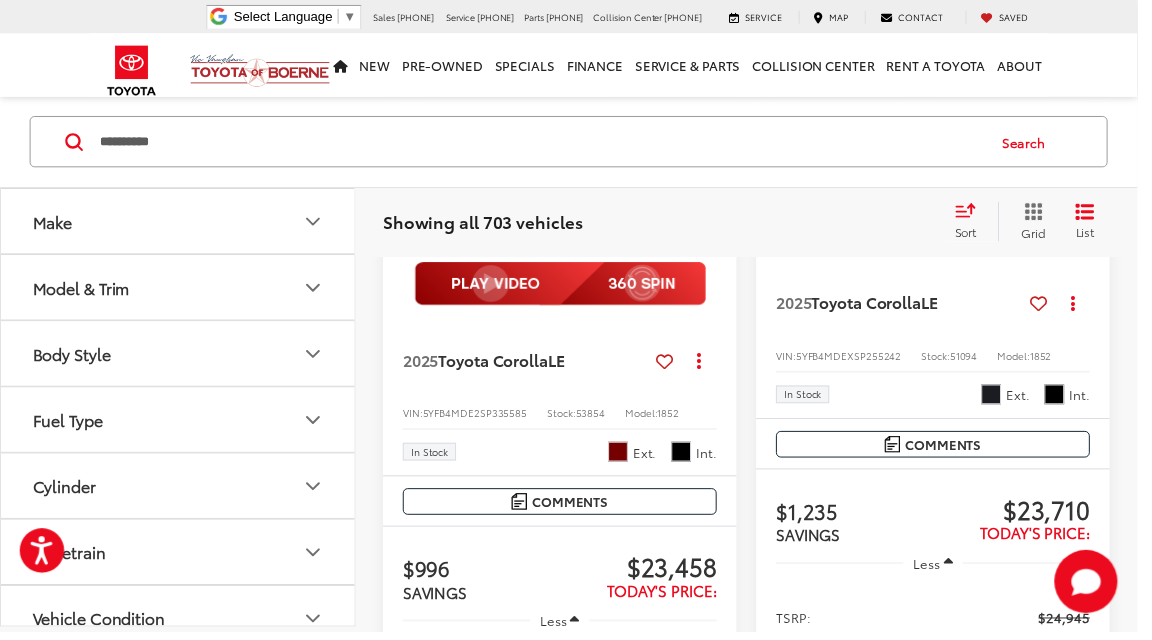 scroll, scrollTop: 146, scrollLeft: 0, axis: vertical 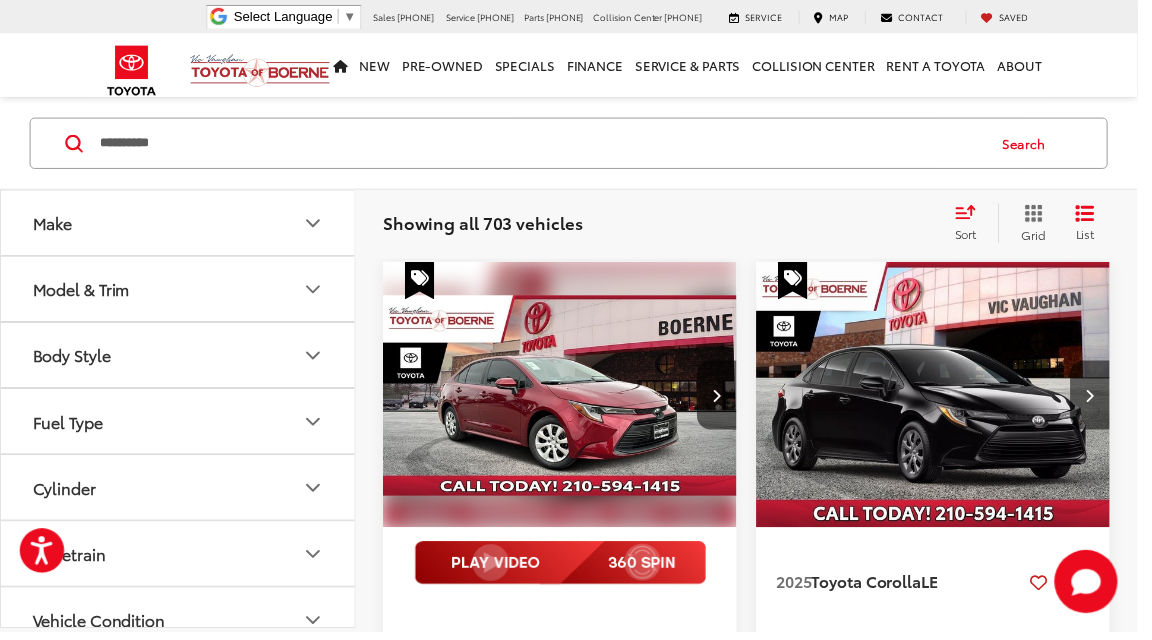 click on "**********" at bounding box center (547, 145) 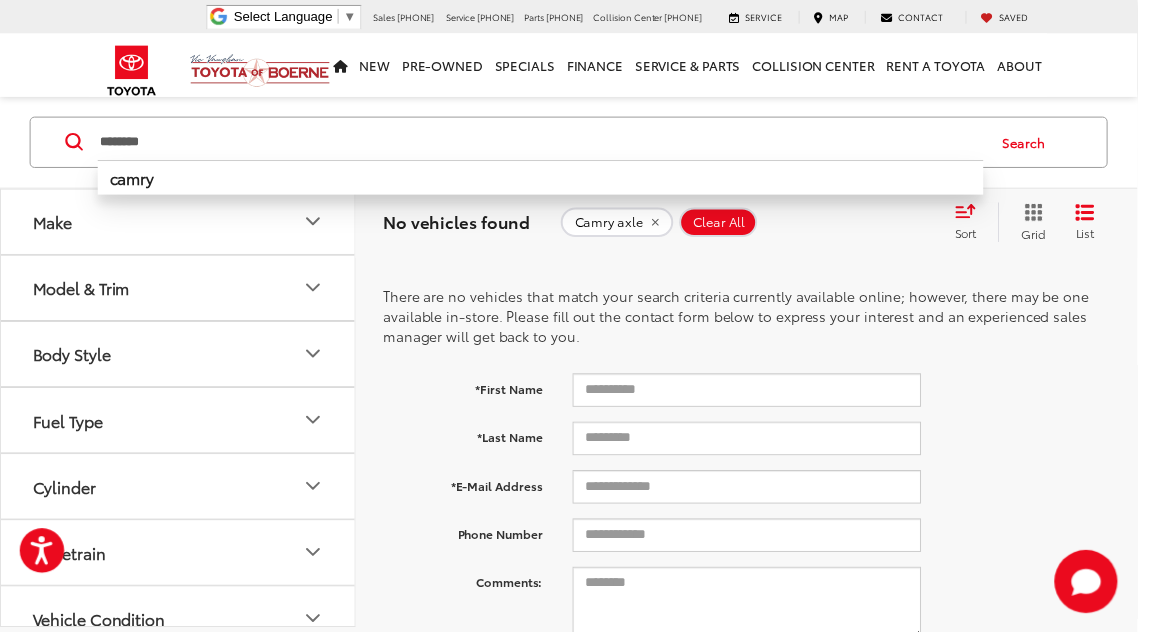 click on "********" at bounding box center [547, 144] 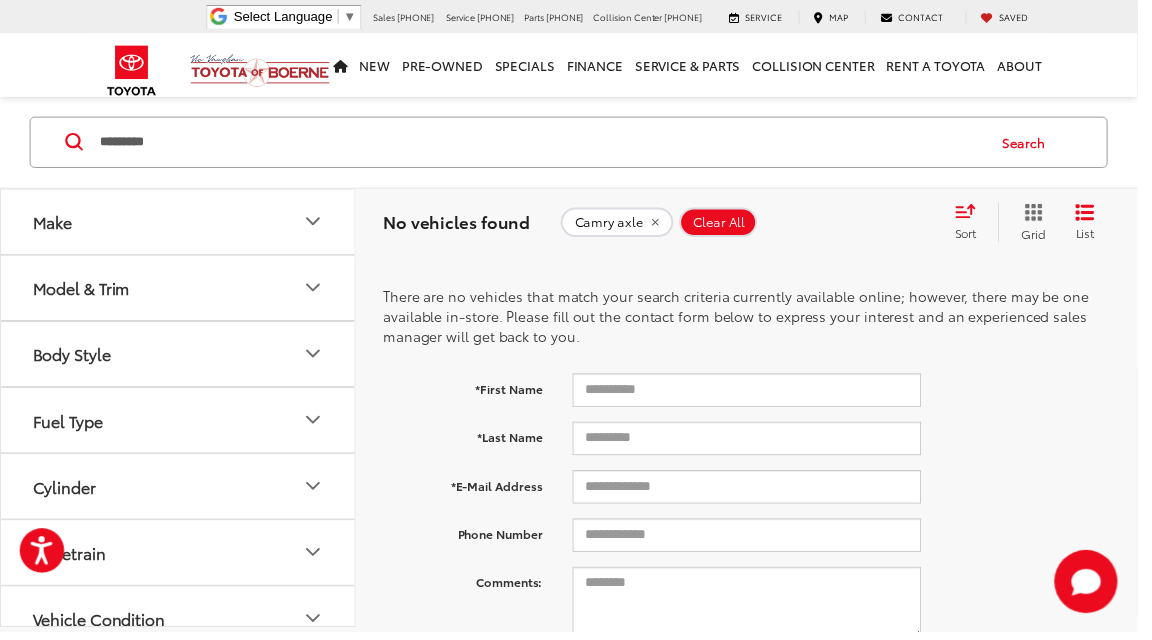 type on "*********" 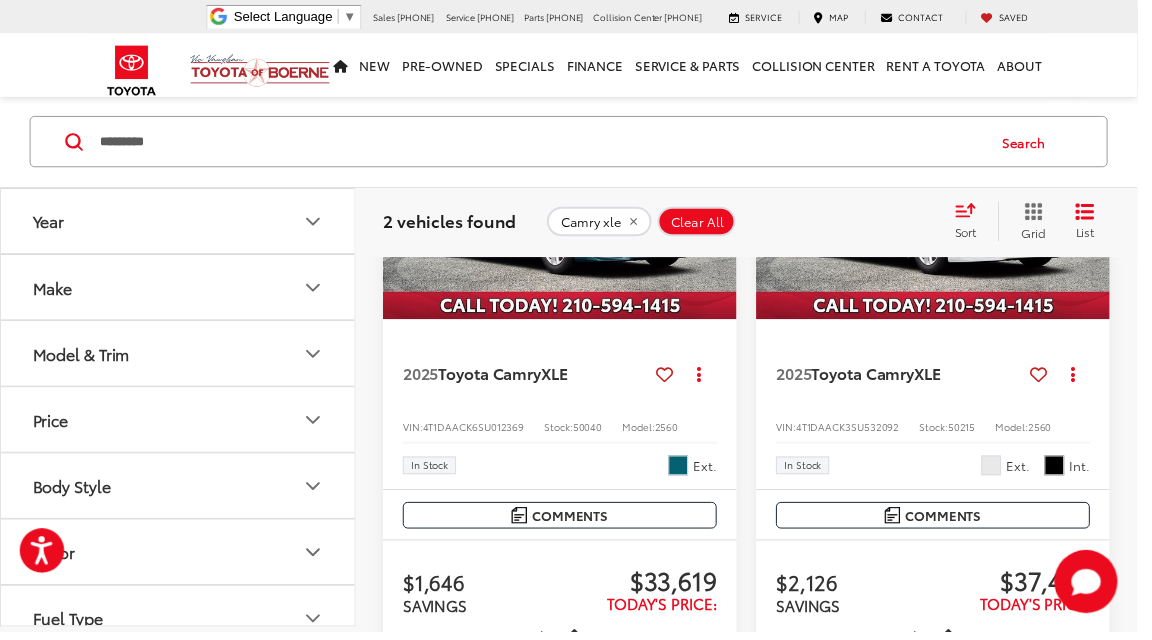 scroll, scrollTop: 358, scrollLeft: 0, axis: vertical 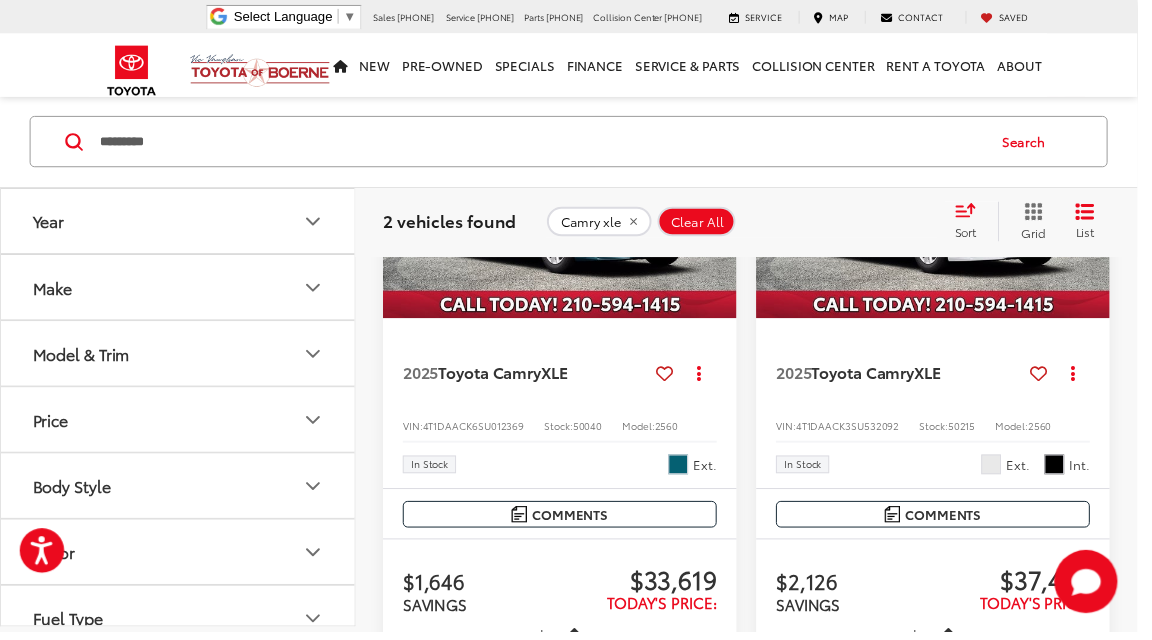 click on "Toyota Camry" at bounding box center (874, 376) 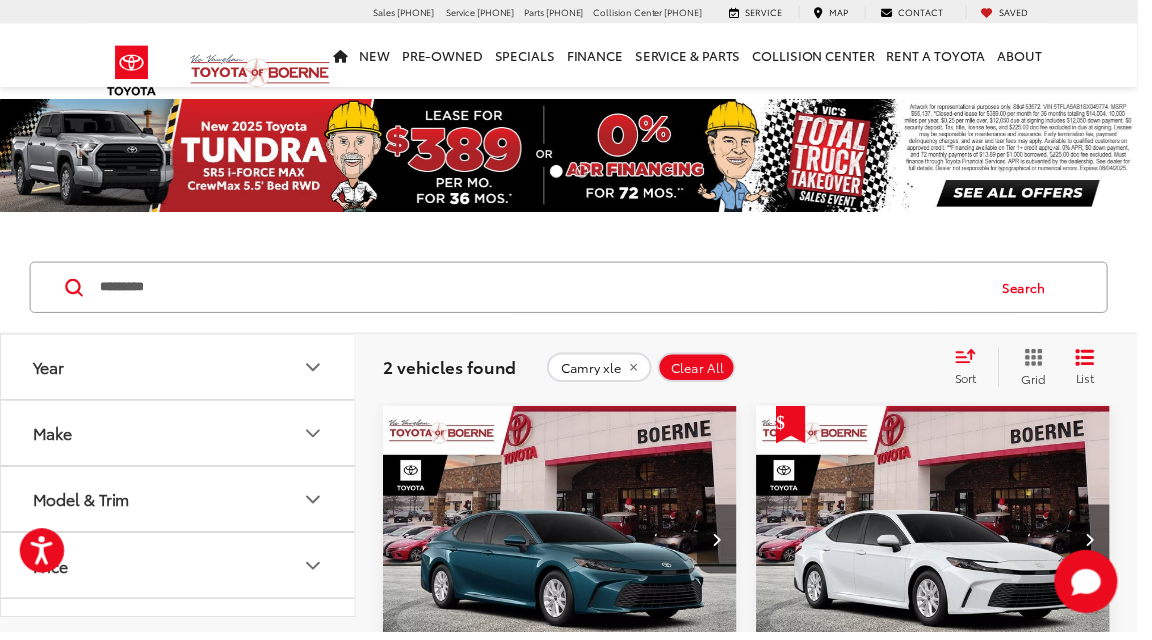 scroll, scrollTop: 0, scrollLeft: 0, axis: both 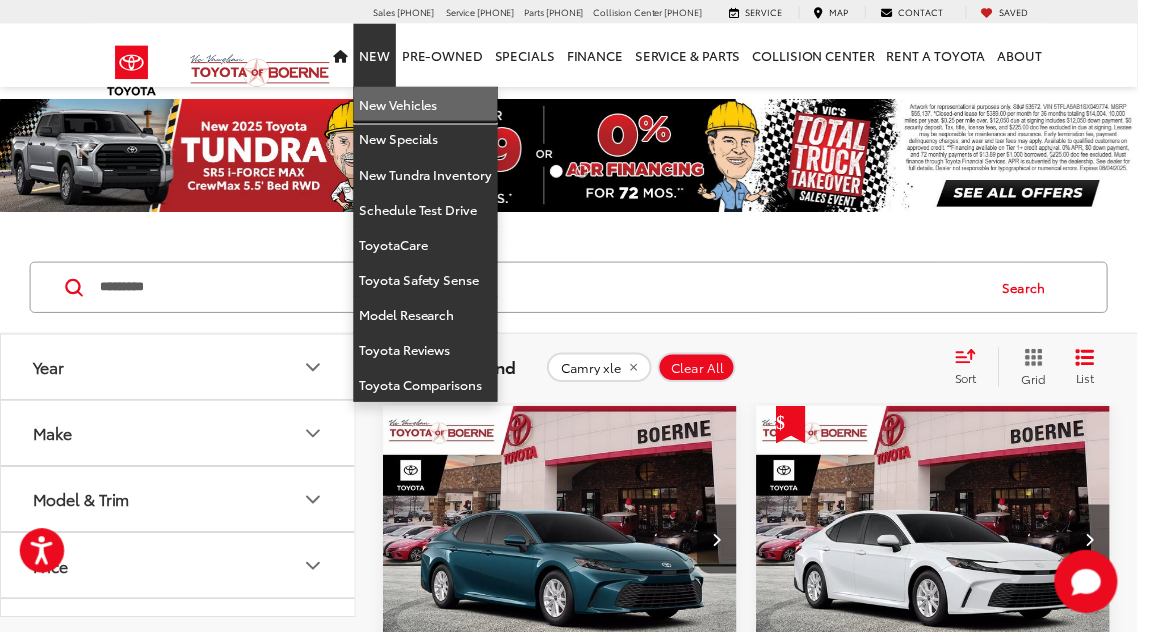 click on "New Vehicles" at bounding box center (431, 106) 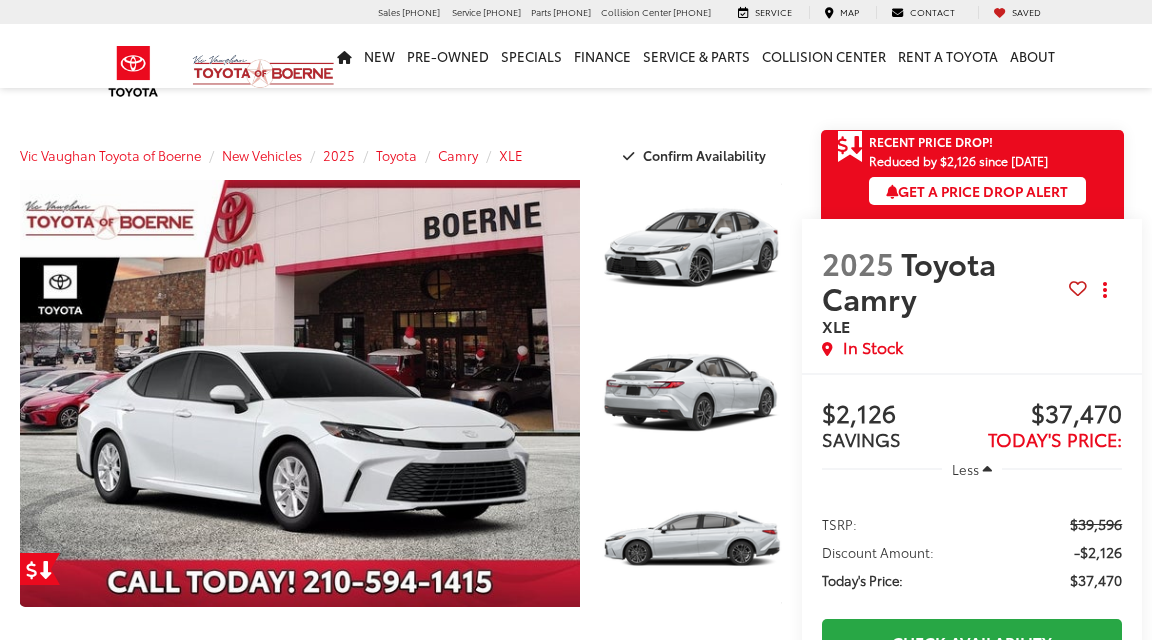 scroll, scrollTop: 0, scrollLeft: 0, axis: both 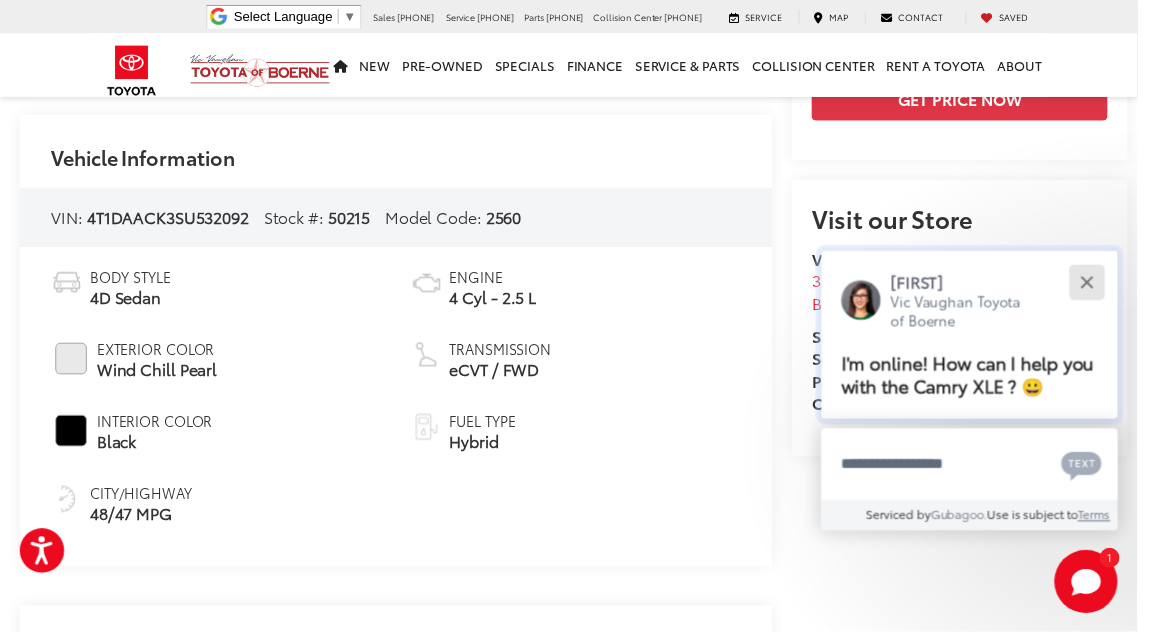 click at bounding box center [1100, 285] 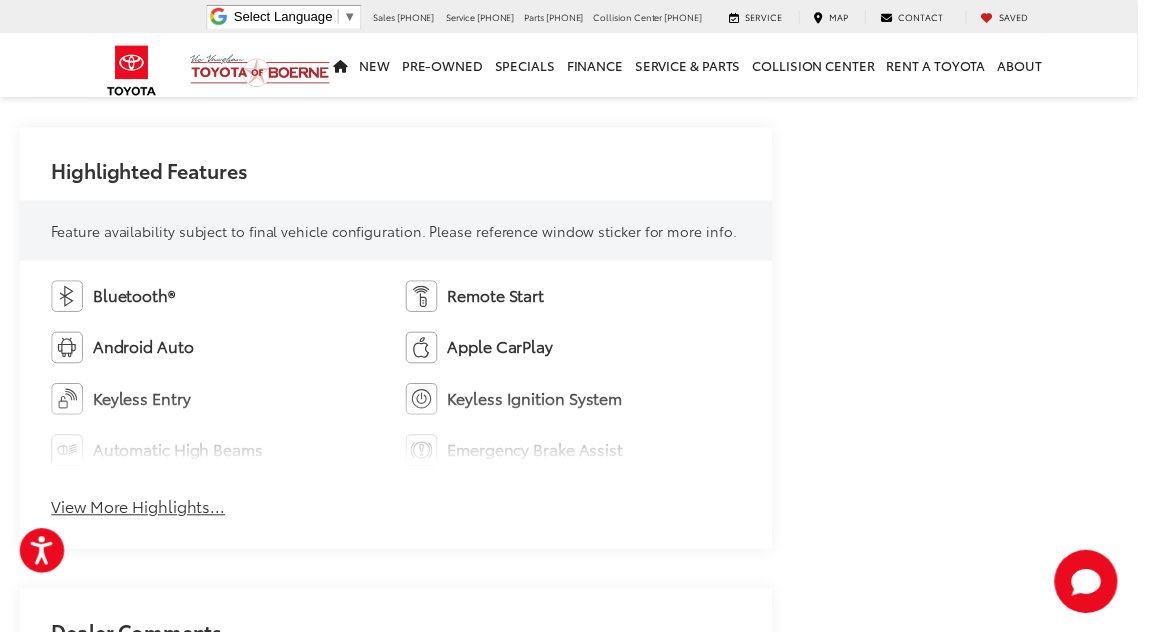 scroll, scrollTop: 1102, scrollLeft: 0, axis: vertical 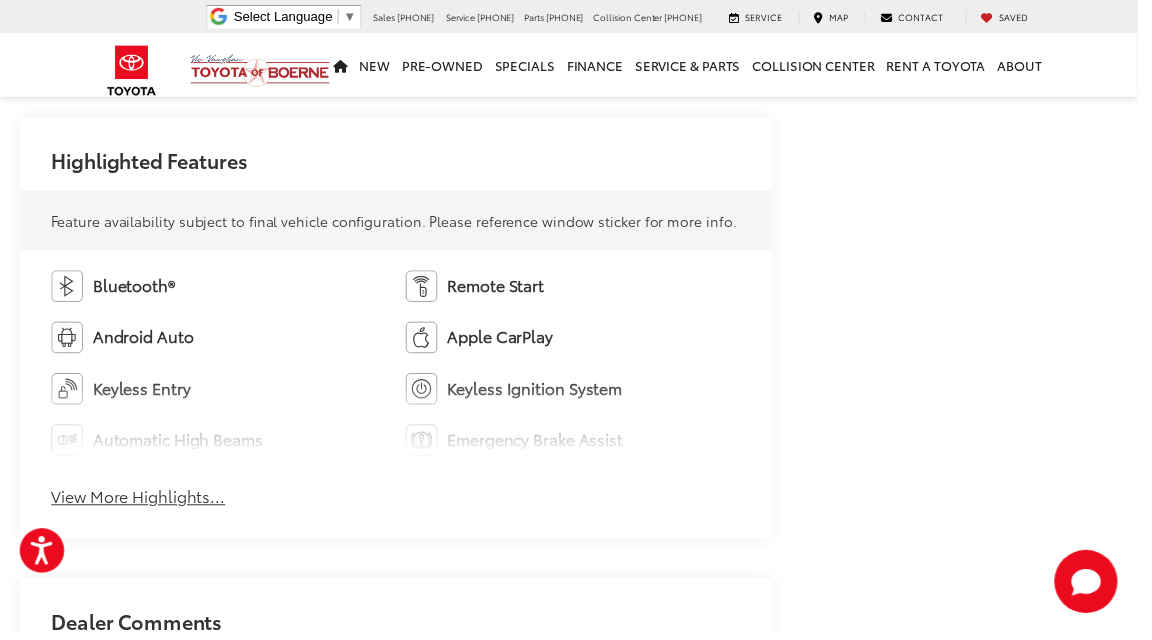 click on "View More Highlights..." at bounding box center (140, 503) 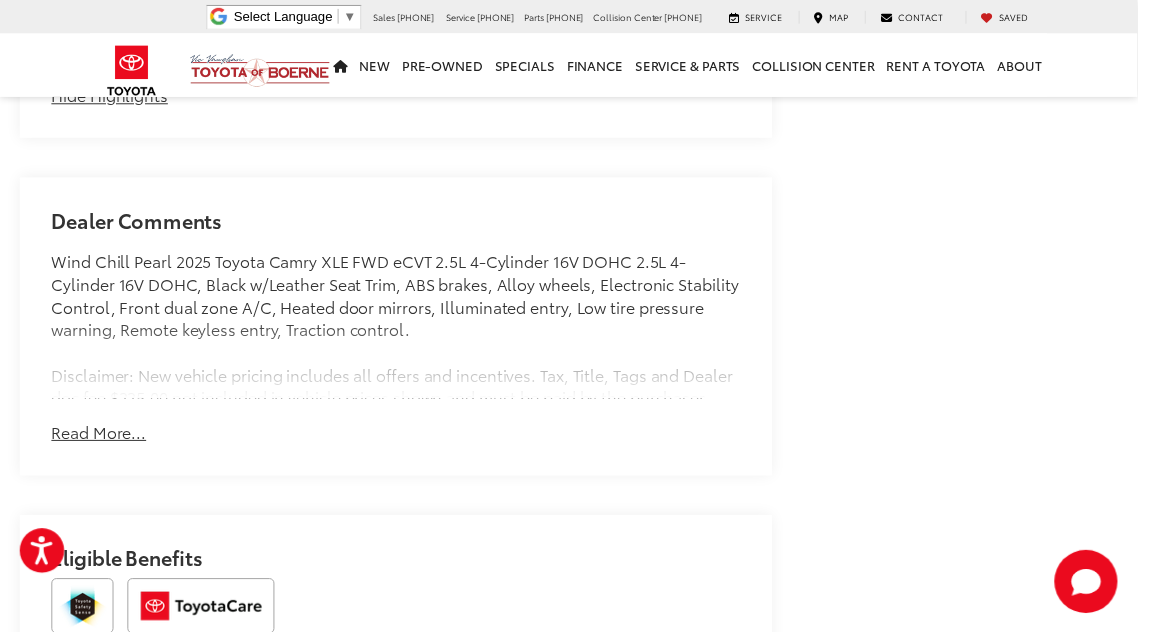 scroll, scrollTop: 1677, scrollLeft: 0, axis: vertical 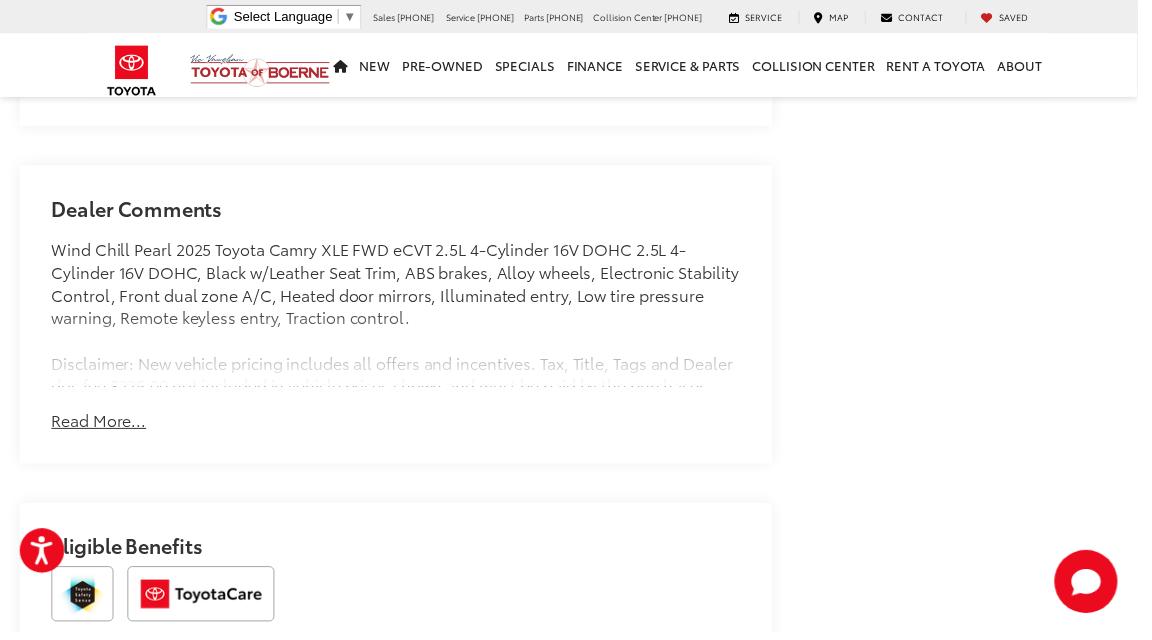 click on "Read More..." at bounding box center [100, 425] 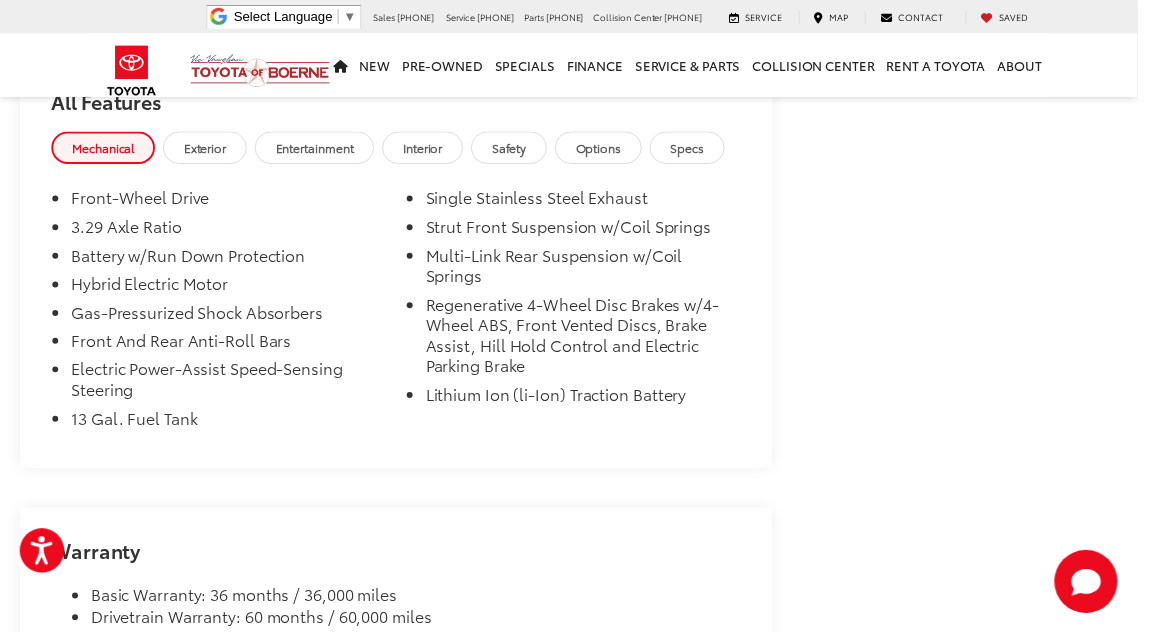 scroll, scrollTop: 2462, scrollLeft: 0, axis: vertical 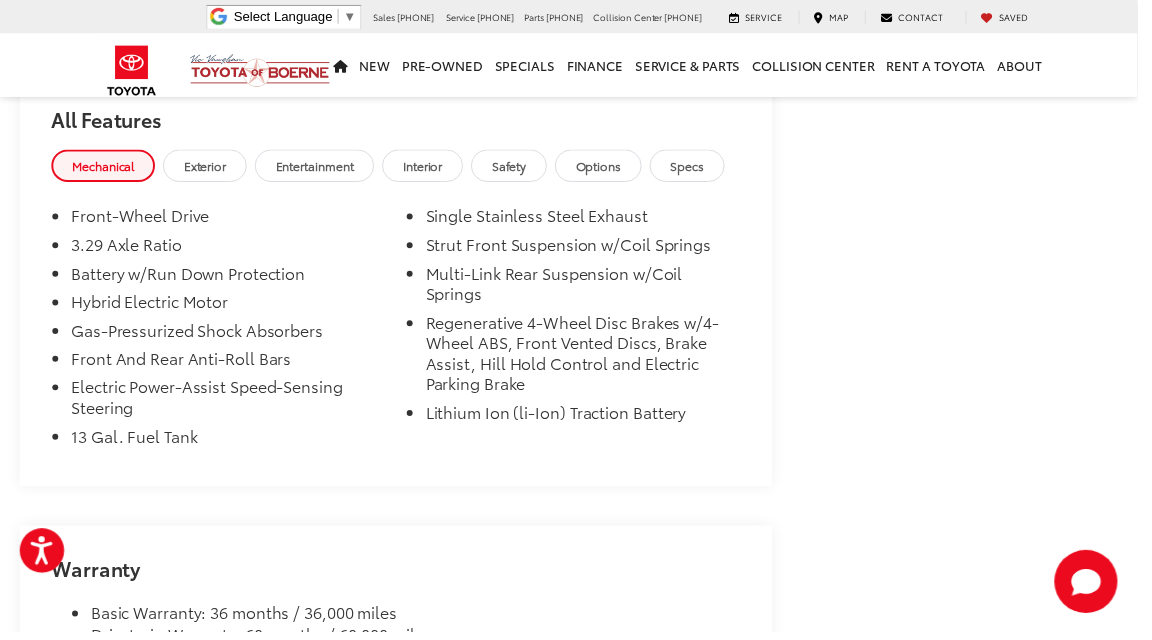 click on "Interior" at bounding box center [428, 167] 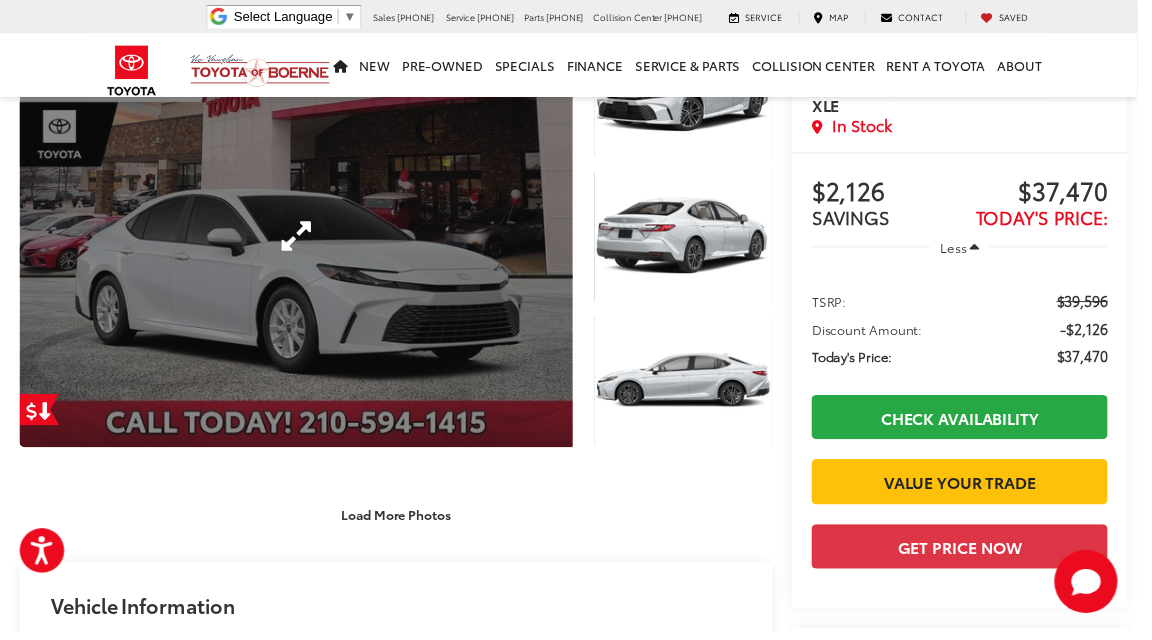 scroll, scrollTop: 153, scrollLeft: 0, axis: vertical 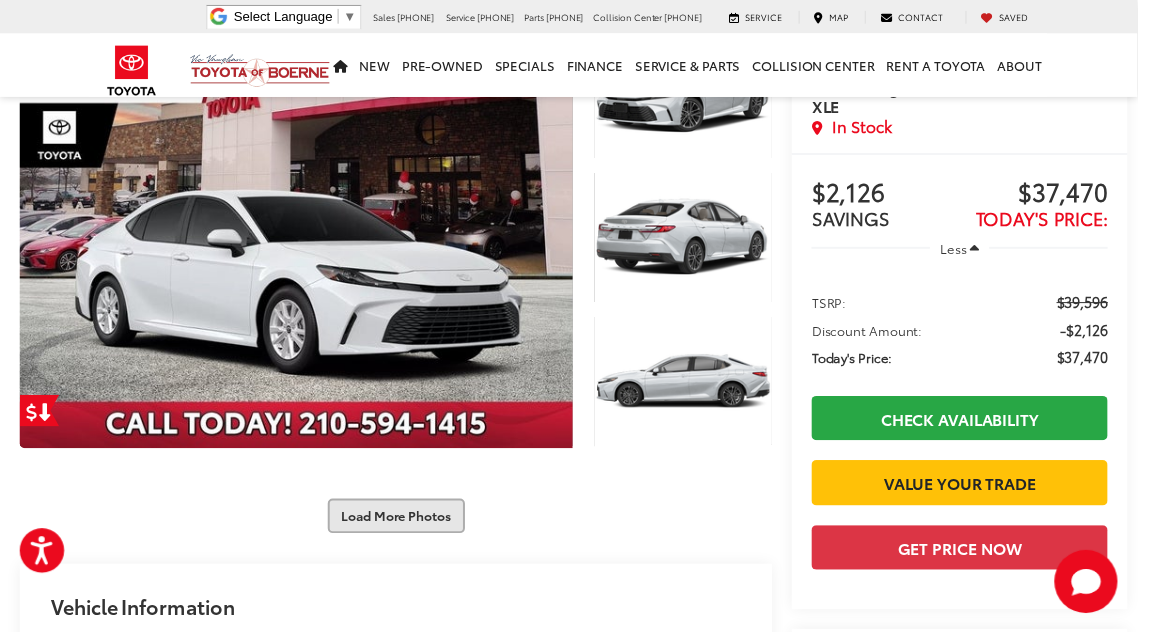 click on "Load More Photos" at bounding box center (401, 522) 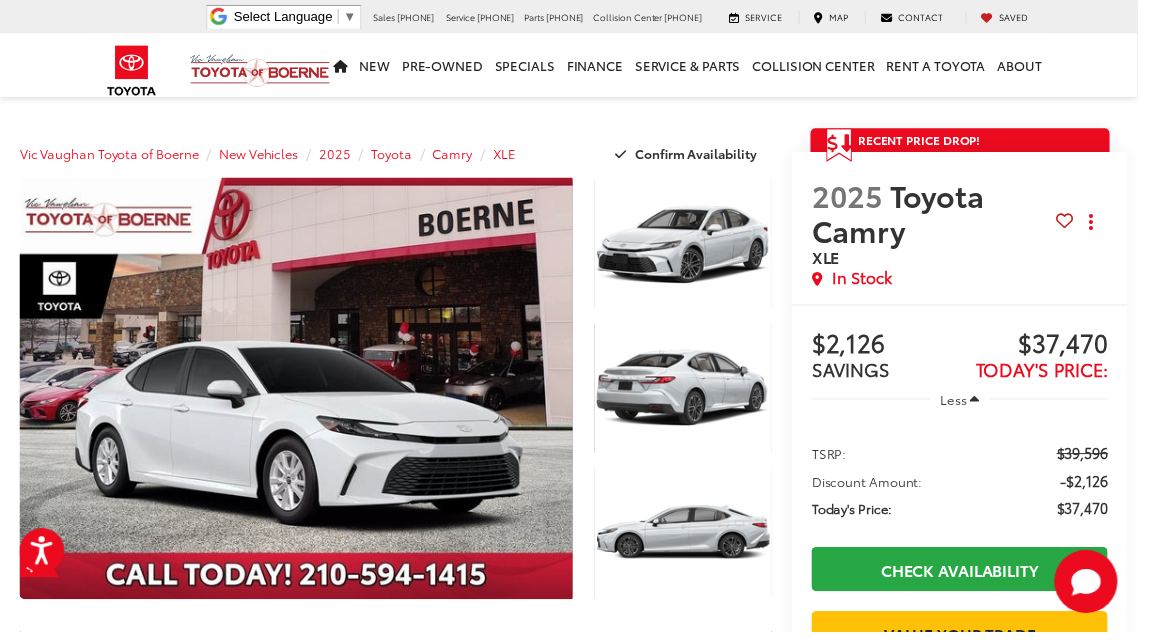 scroll, scrollTop: 0, scrollLeft: 0, axis: both 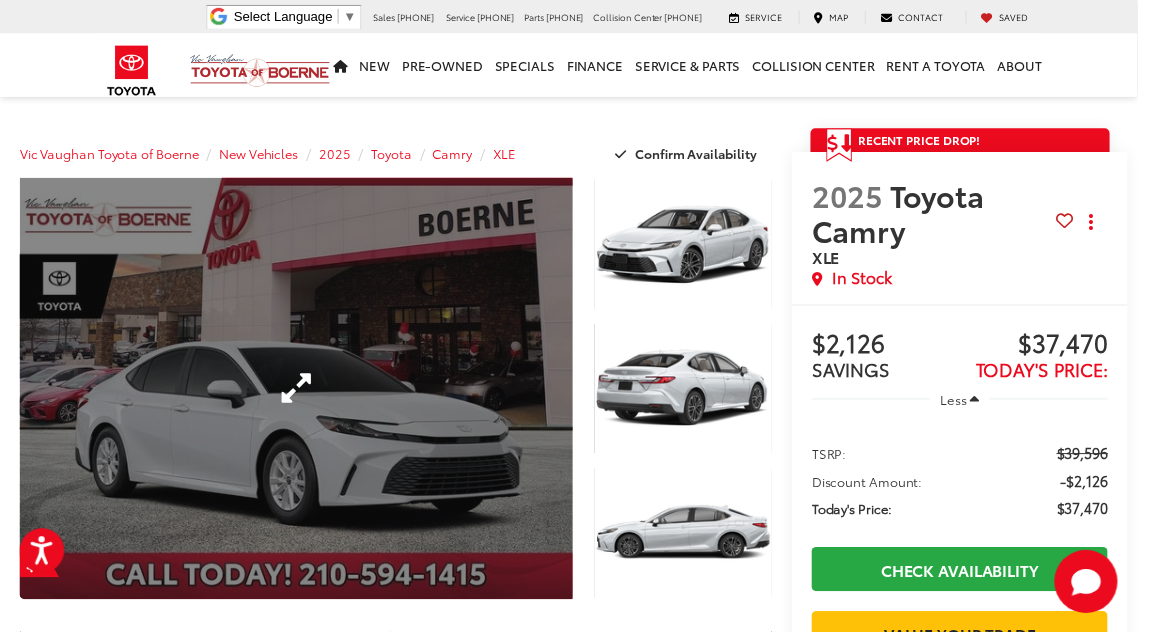 click at bounding box center [300, 393] 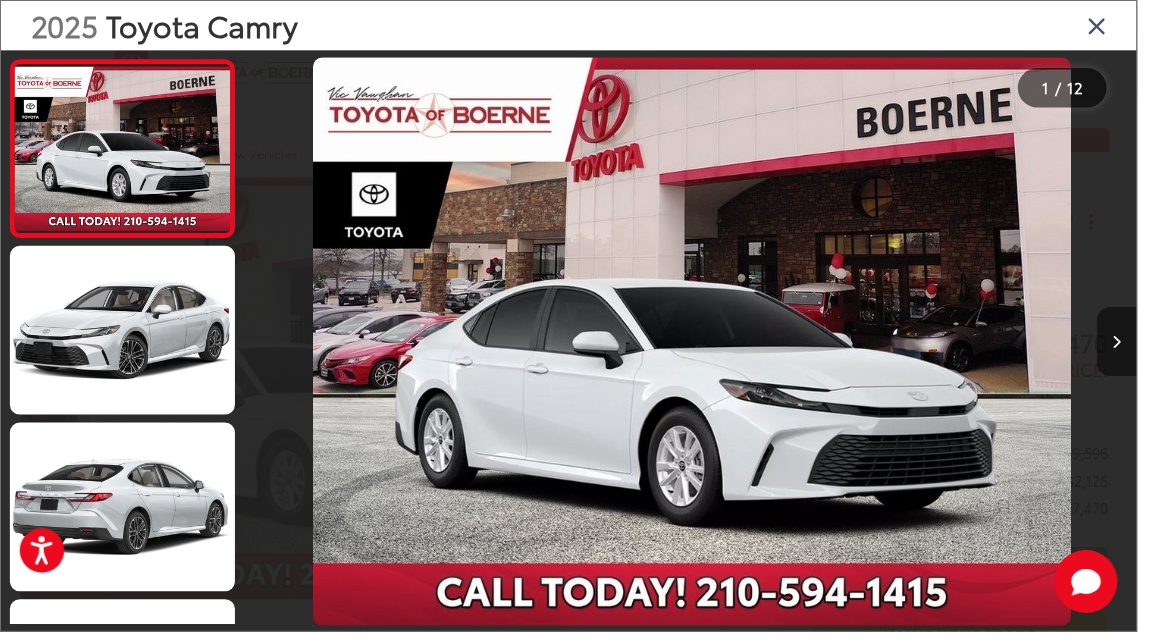 click at bounding box center (1131, 347) 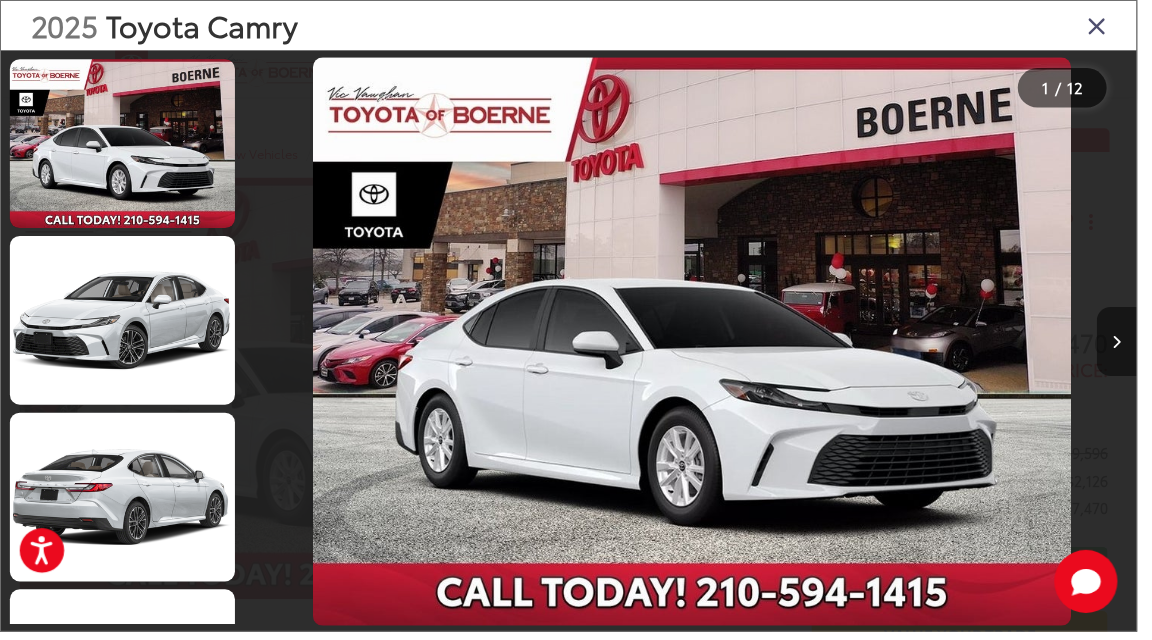 scroll, scrollTop: 0, scrollLeft: 912, axis: horizontal 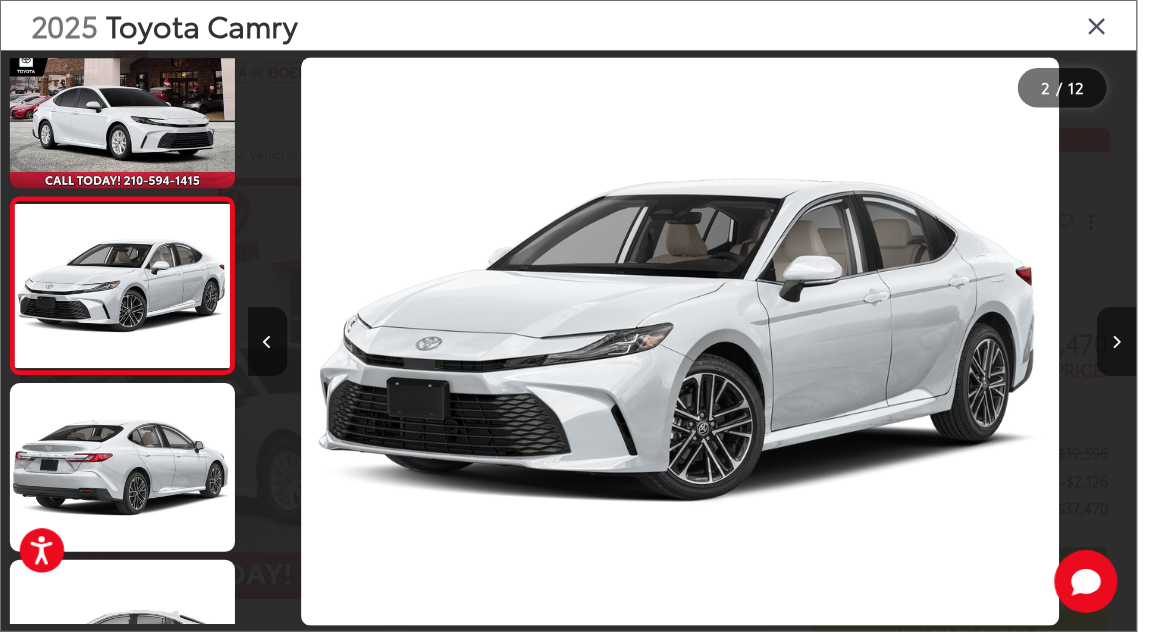 click at bounding box center (1131, 347) 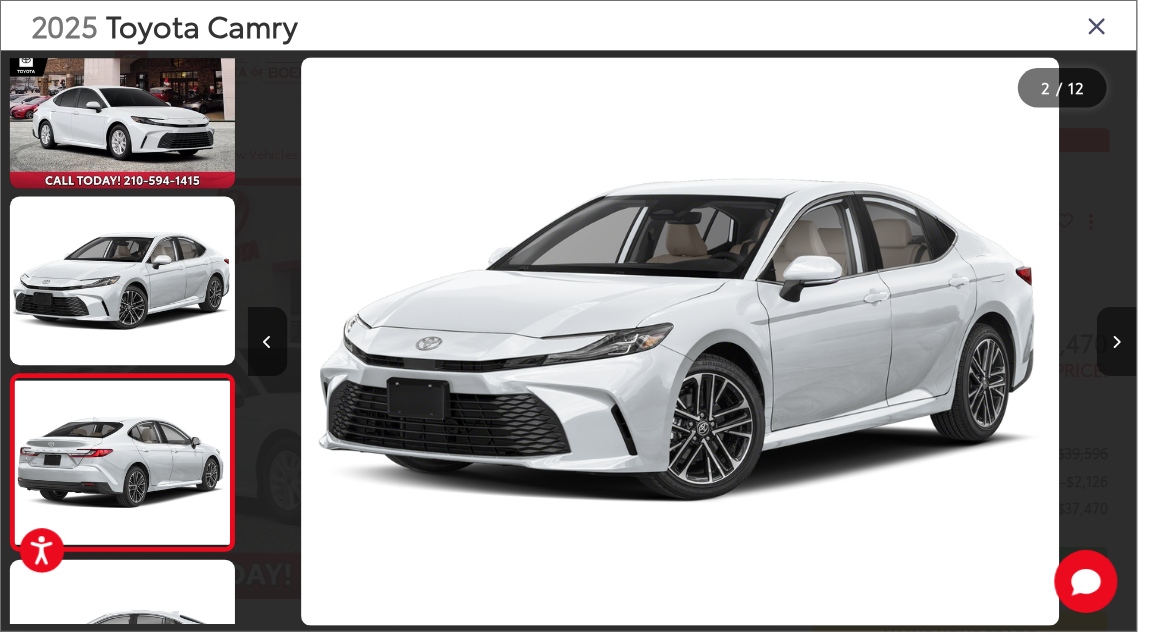 scroll, scrollTop: 0, scrollLeft: 1824, axis: horizontal 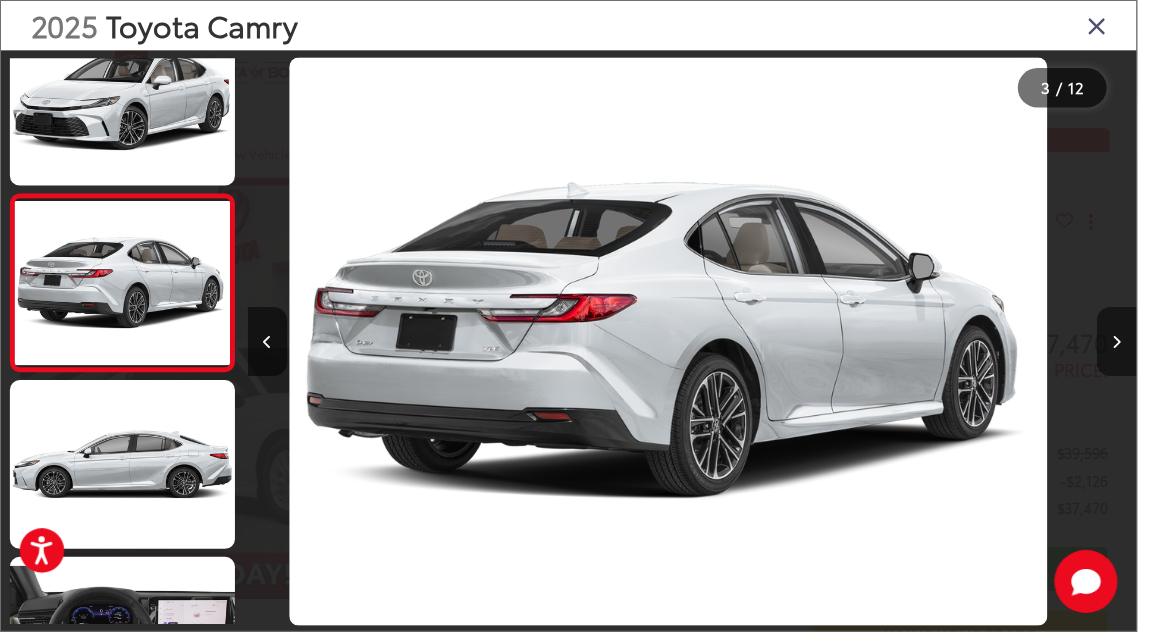 click at bounding box center [1131, 347] 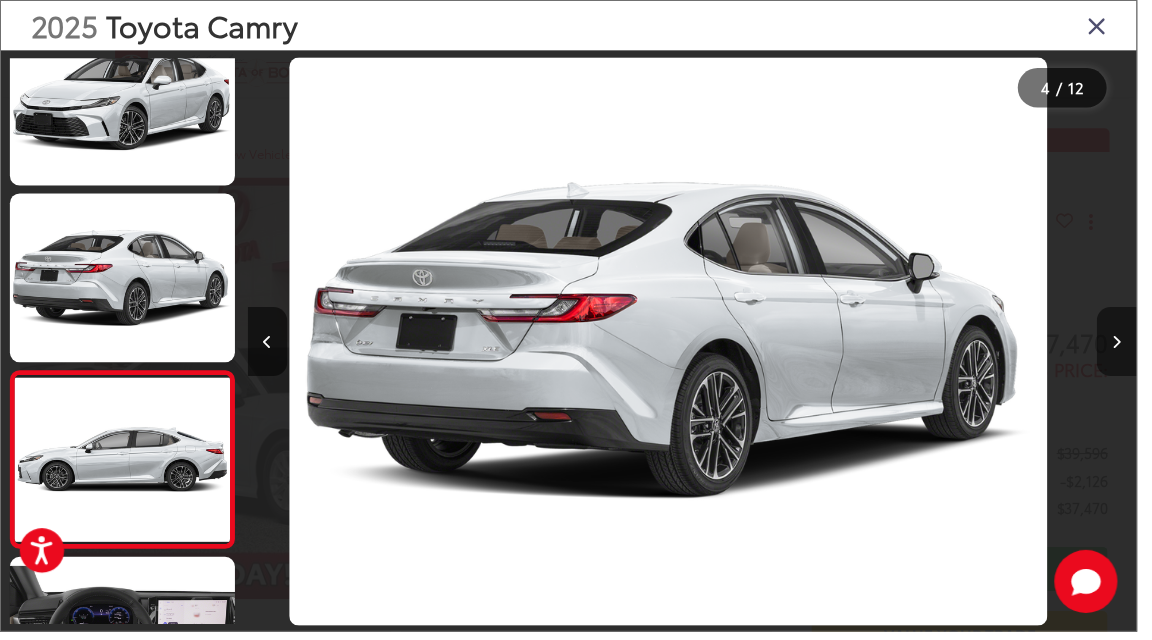 scroll, scrollTop: 0, scrollLeft: 2736, axis: horizontal 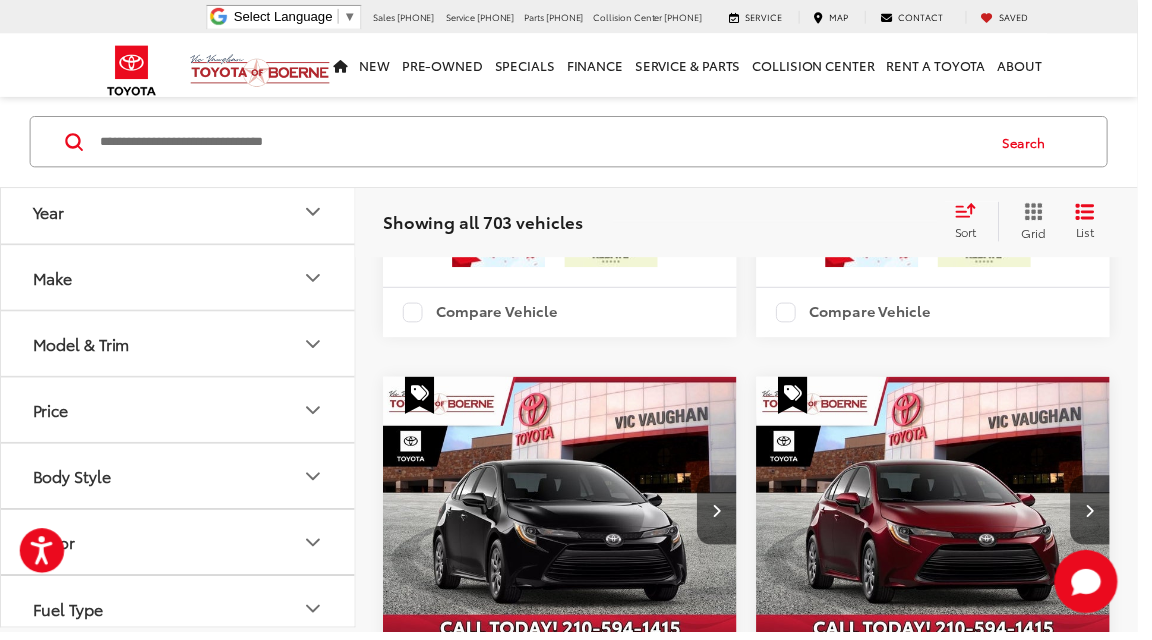 click at bounding box center [547, 144] 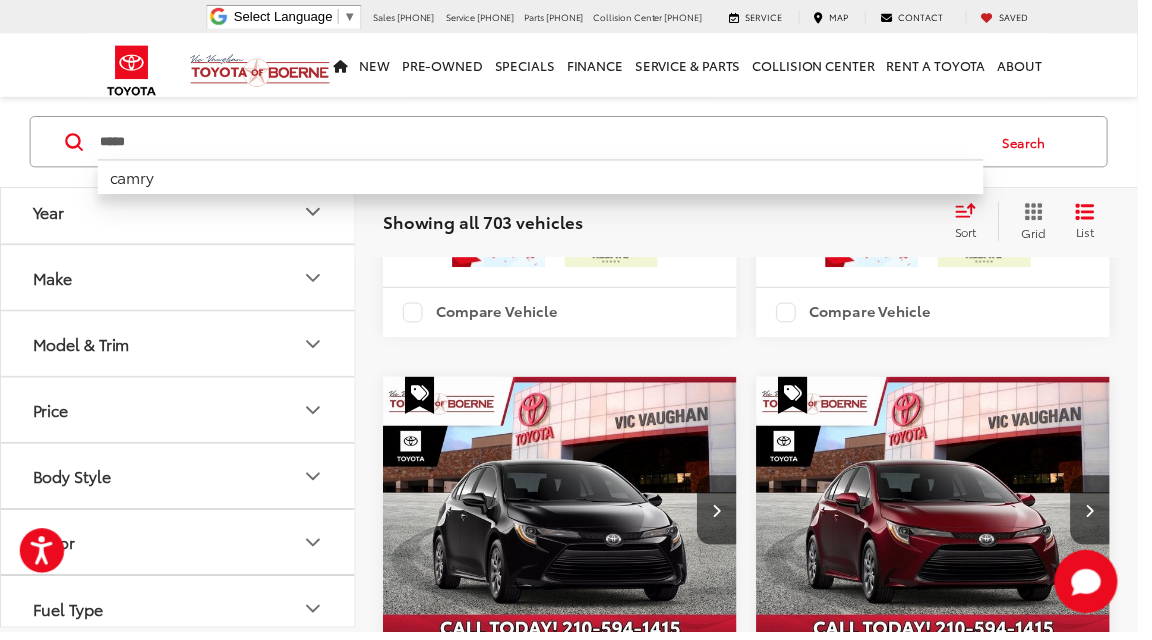 drag, startPoint x: 481, startPoint y: 151, endPoint x: 1047, endPoint y: 143, distance: 566.0565 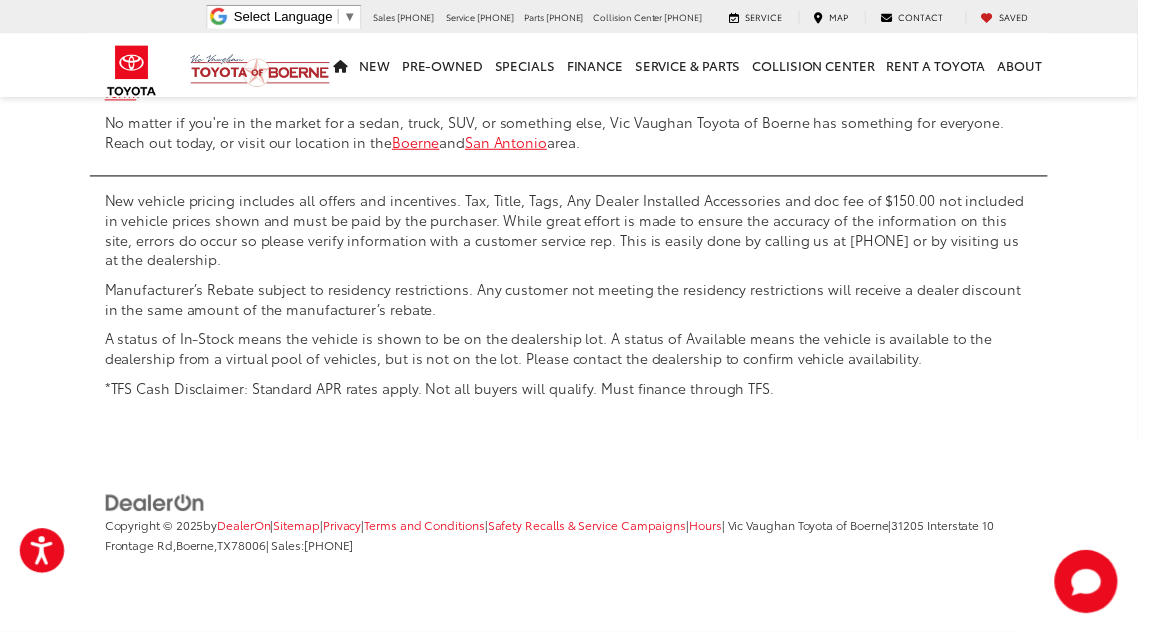 scroll, scrollTop: 8062, scrollLeft: 0, axis: vertical 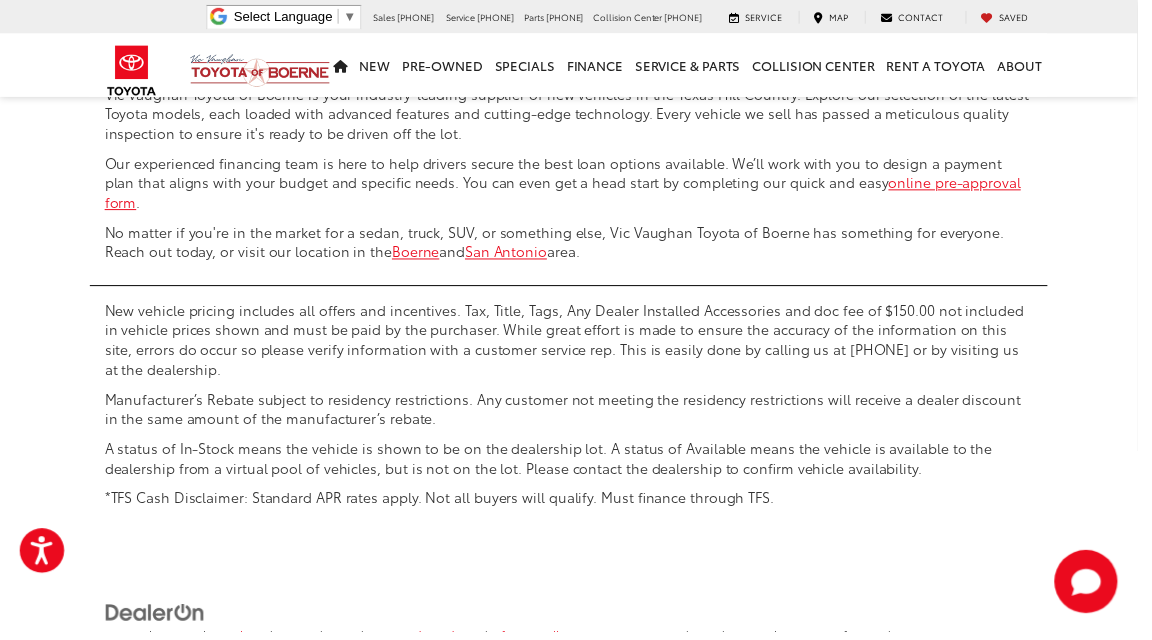 click on "5" at bounding box center (856, -37) 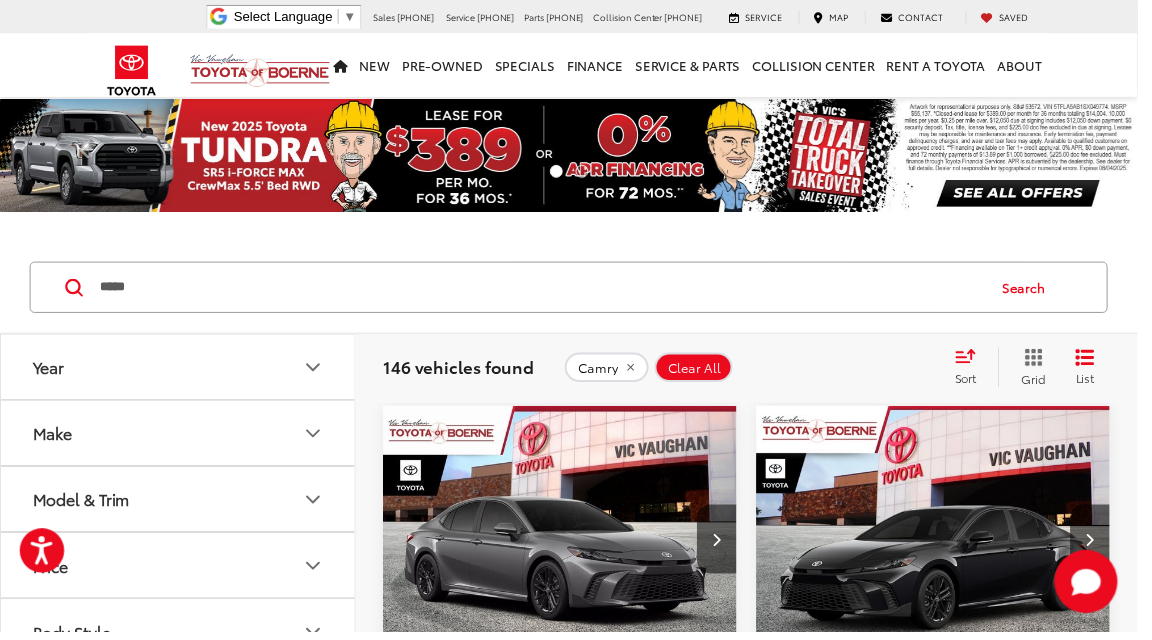 scroll, scrollTop: 0, scrollLeft: 0, axis: both 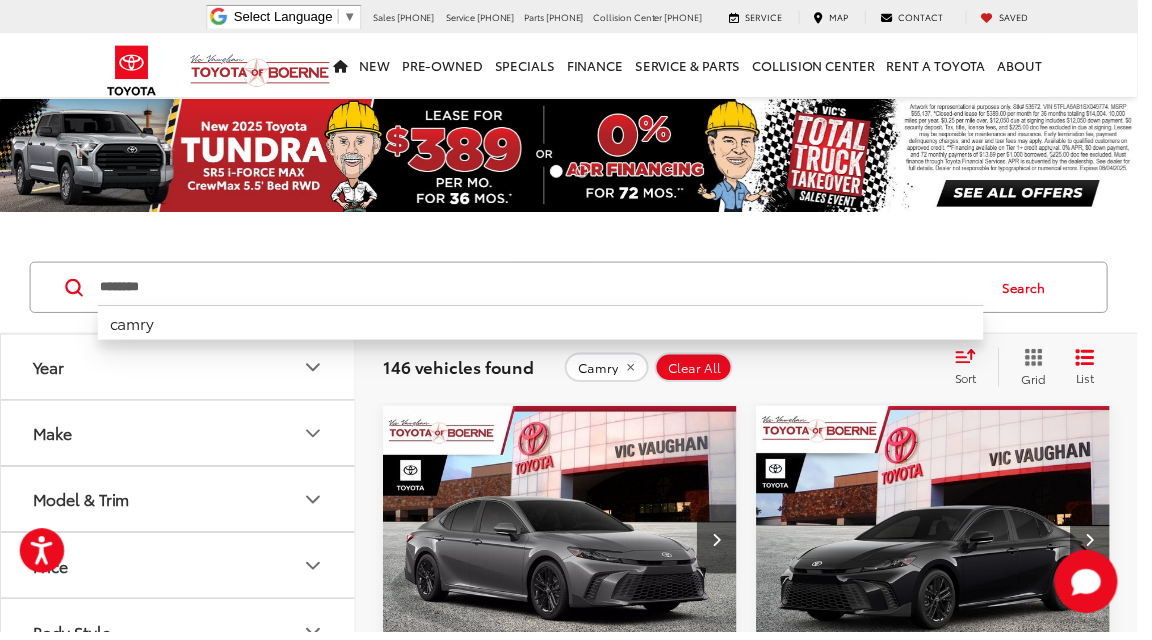 type on "********" 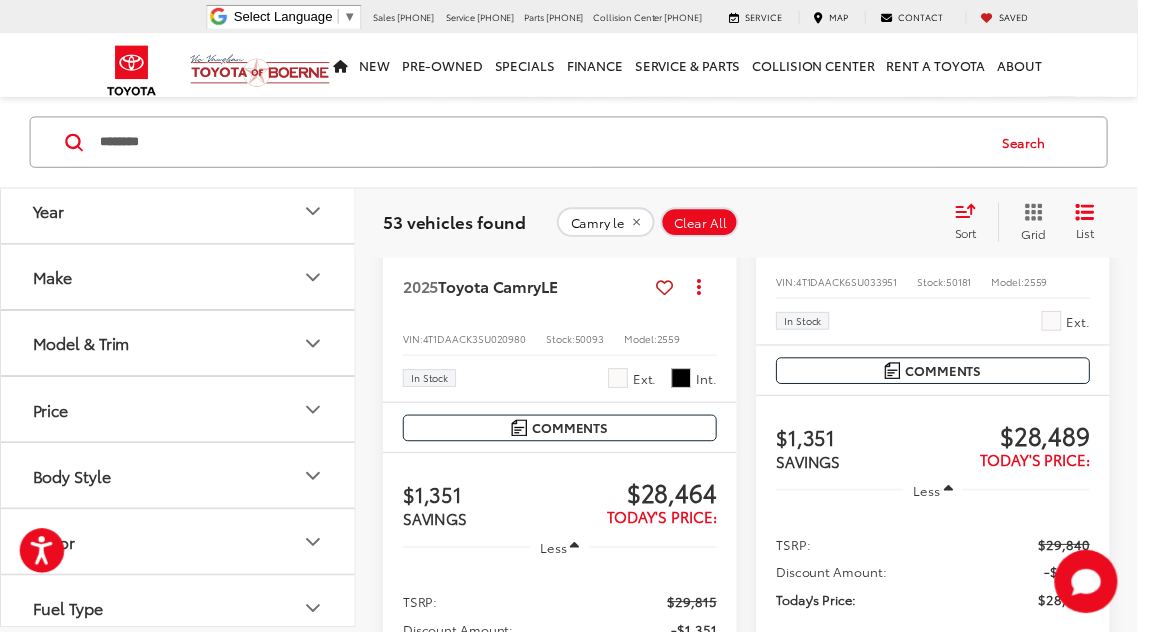 scroll, scrollTop: 1507, scrollLeft: 0, axis: vertical 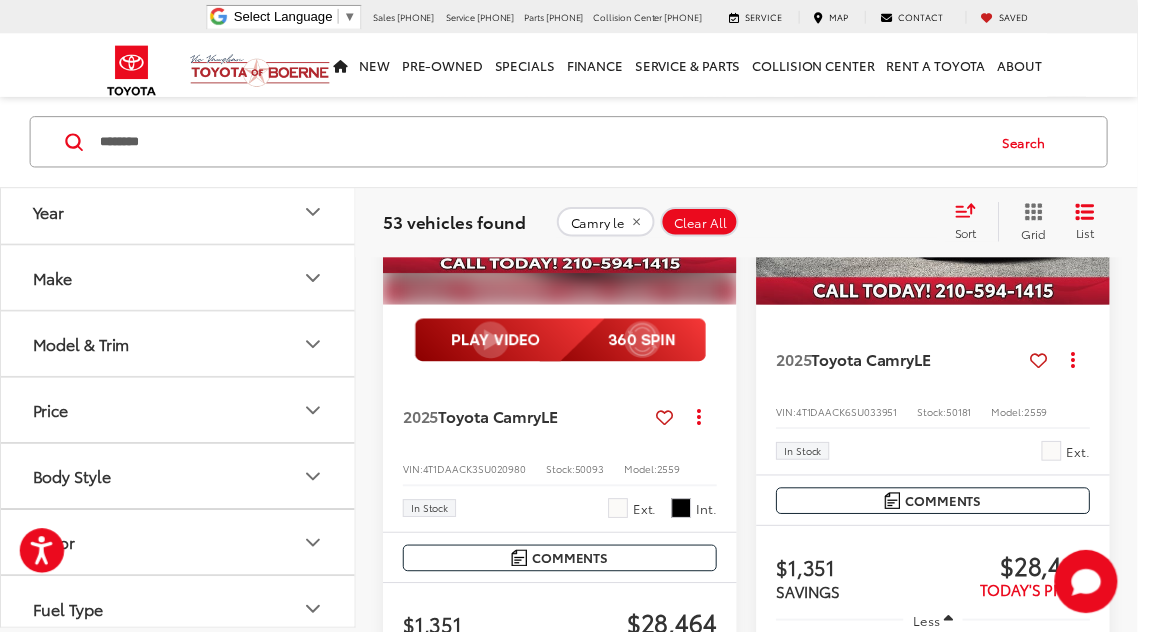 click at bounding box center [567, 345] 